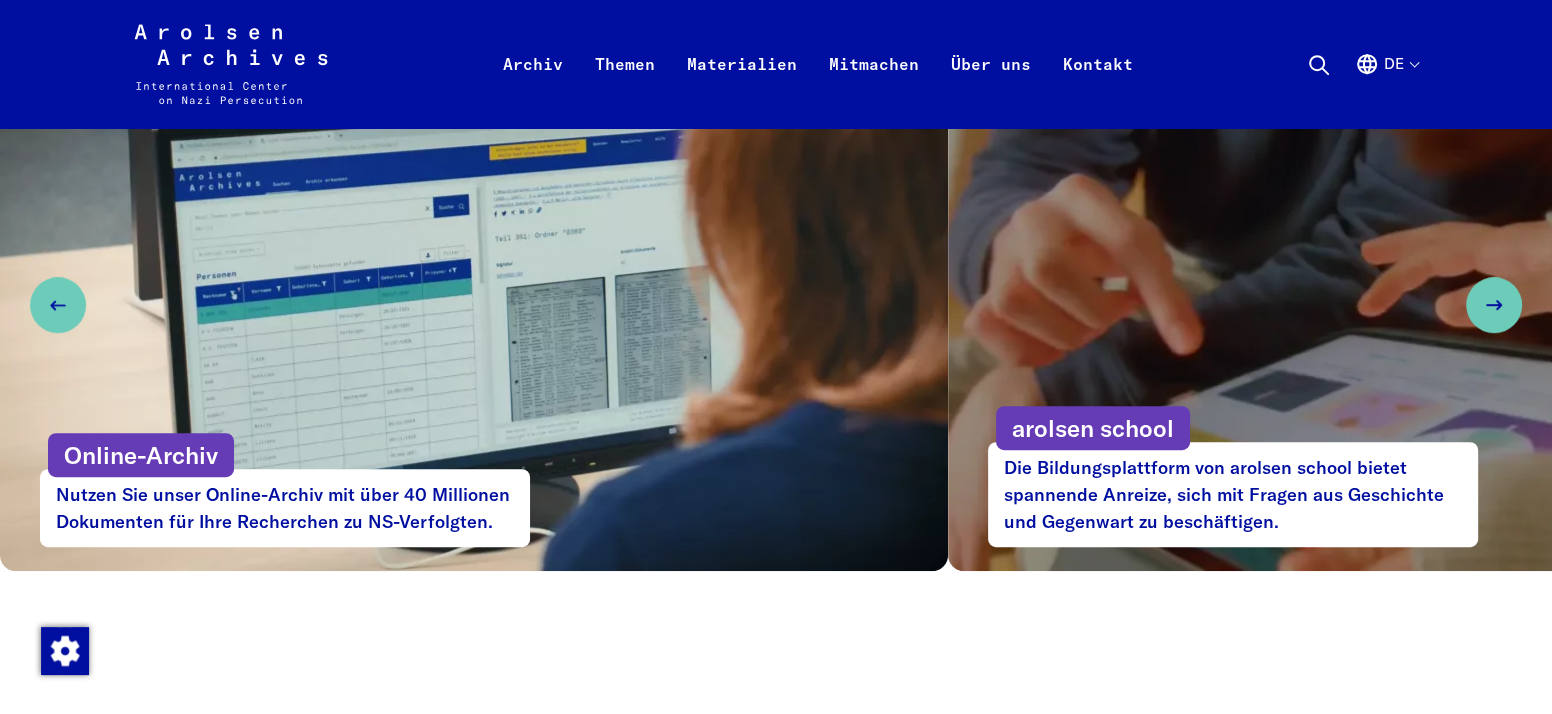 scroll, scrollTop: 1166, scrollLeft: 0, axis: vertical 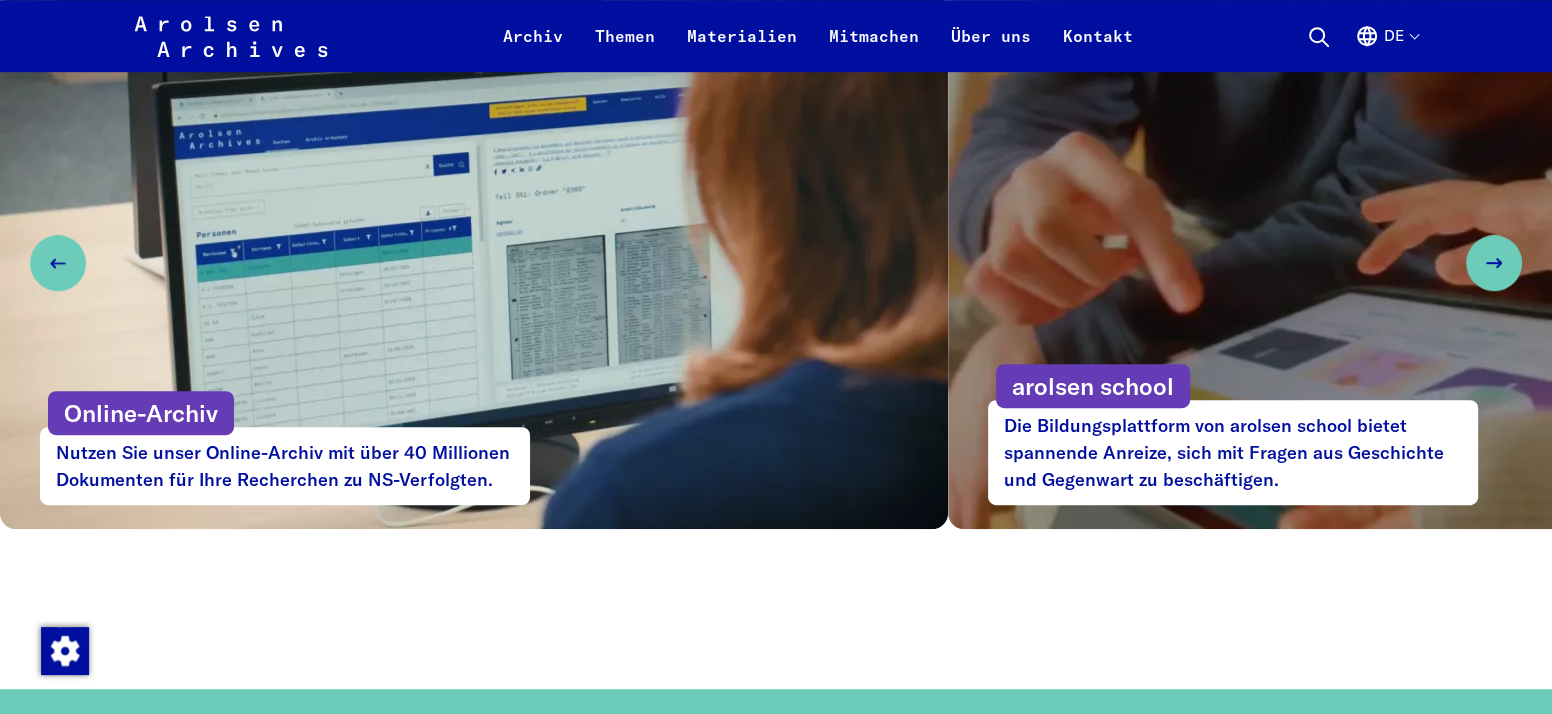 click on "Online-Archiv" at bounding box center (141, 413) 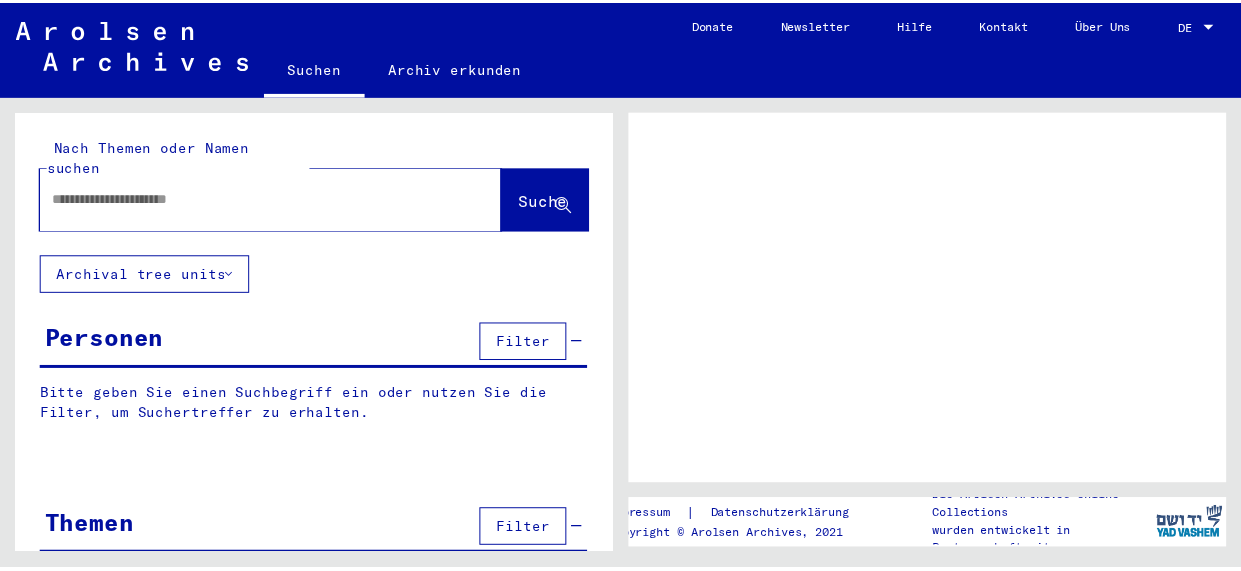 scroll, scrollTop: 0, scrollLeft: 0, axis: both 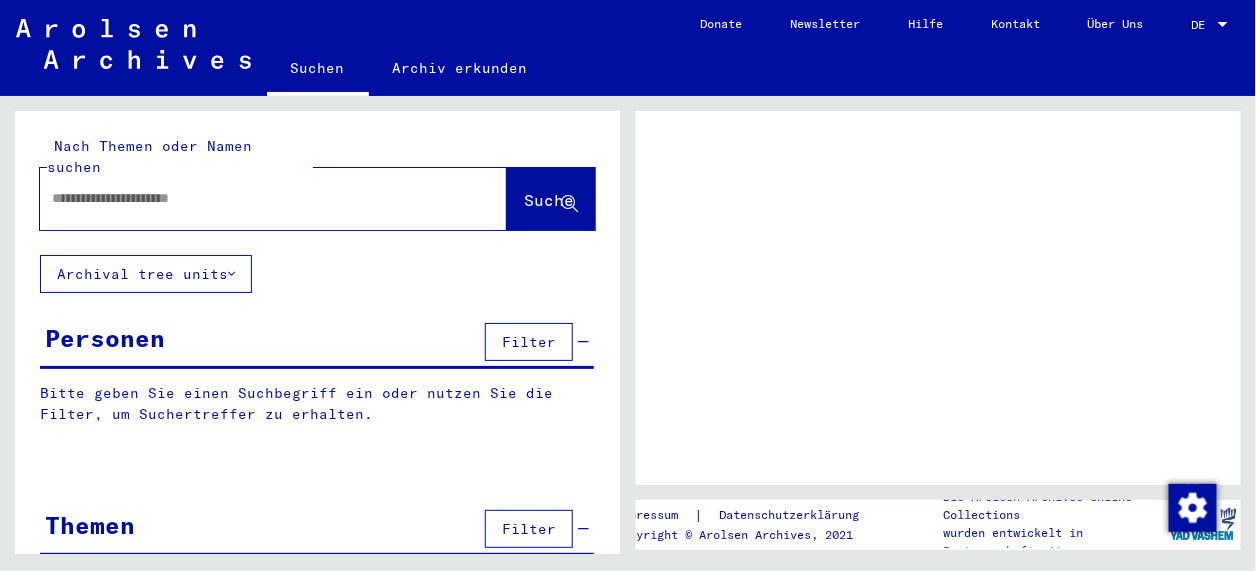 click at bounding box center (255, 198) 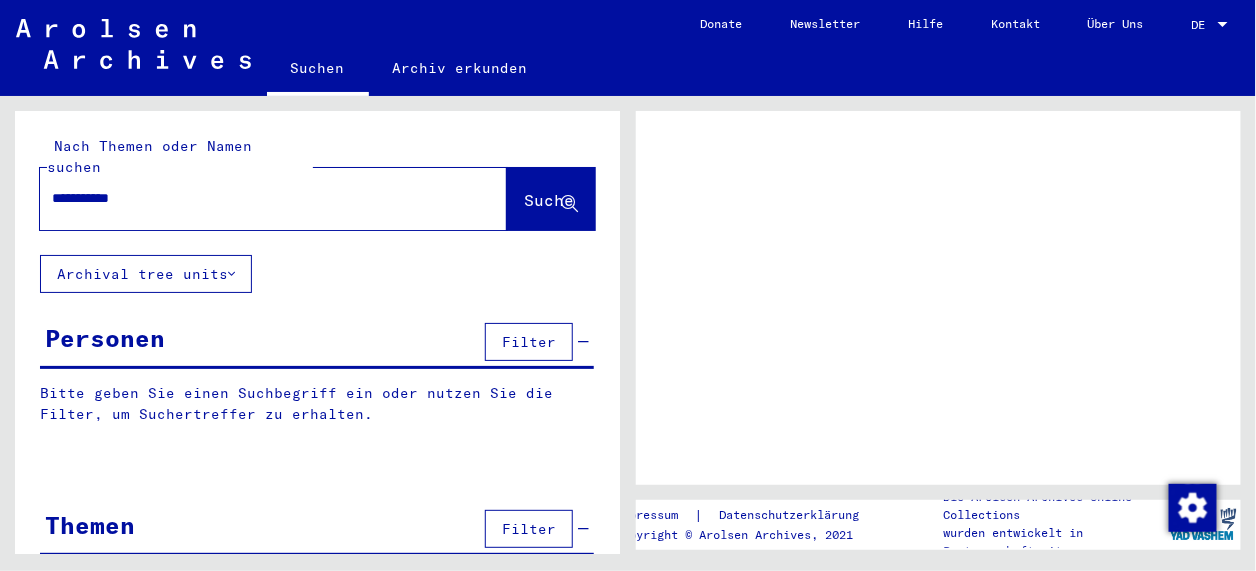type on "**********" 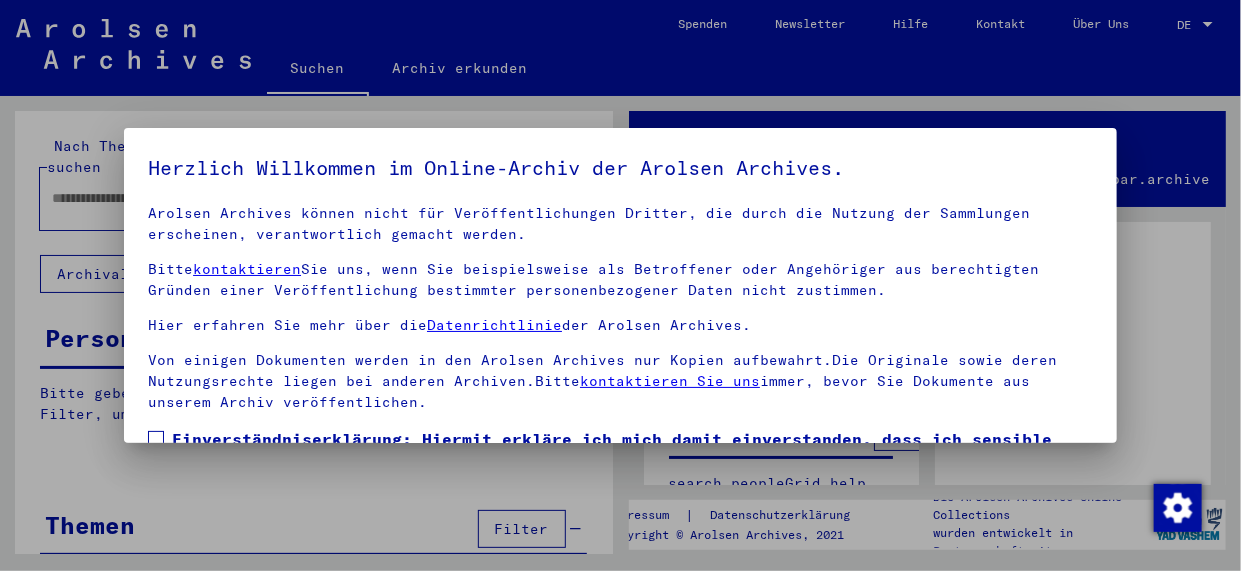 scroll, scrollTop: 174, scrollLeft: 0, axis: vertical 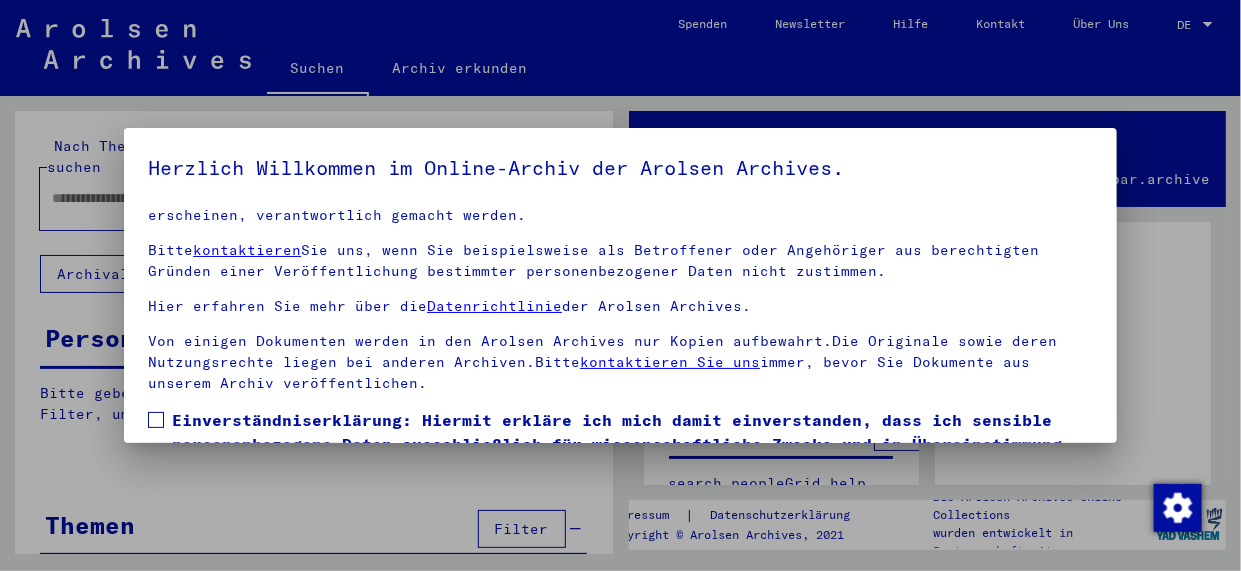 drag, startPoint x: 147, startPoint y: 417, endPoint x: 164, endPoint y: 417, distance: 17 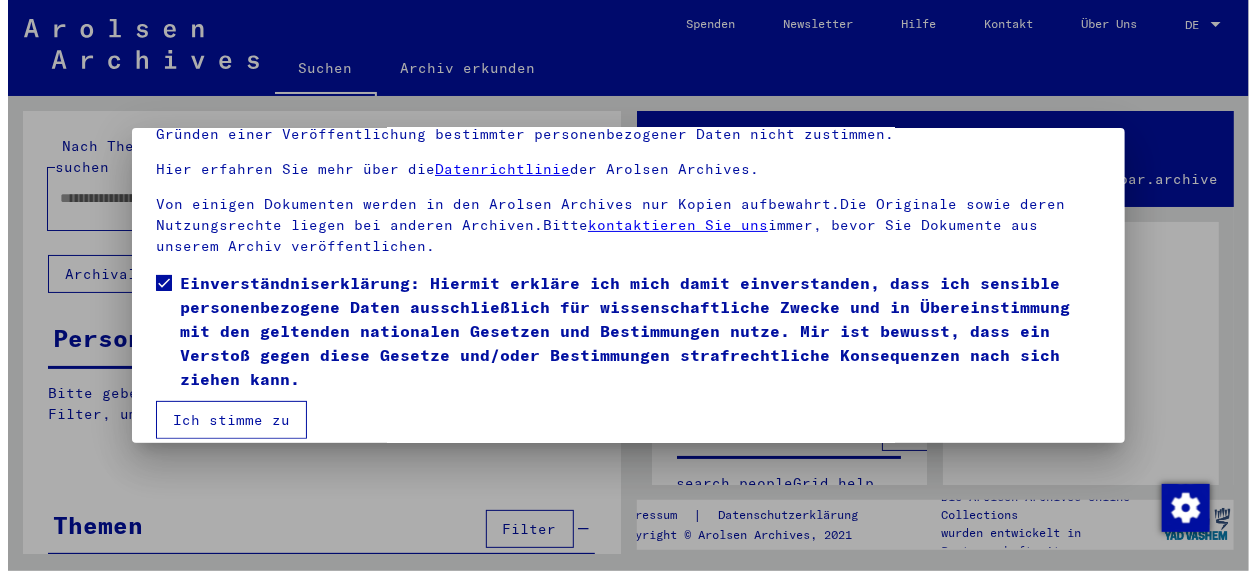 scroll, scrollTop: 156, scrollLeft: 0, axis: vertical 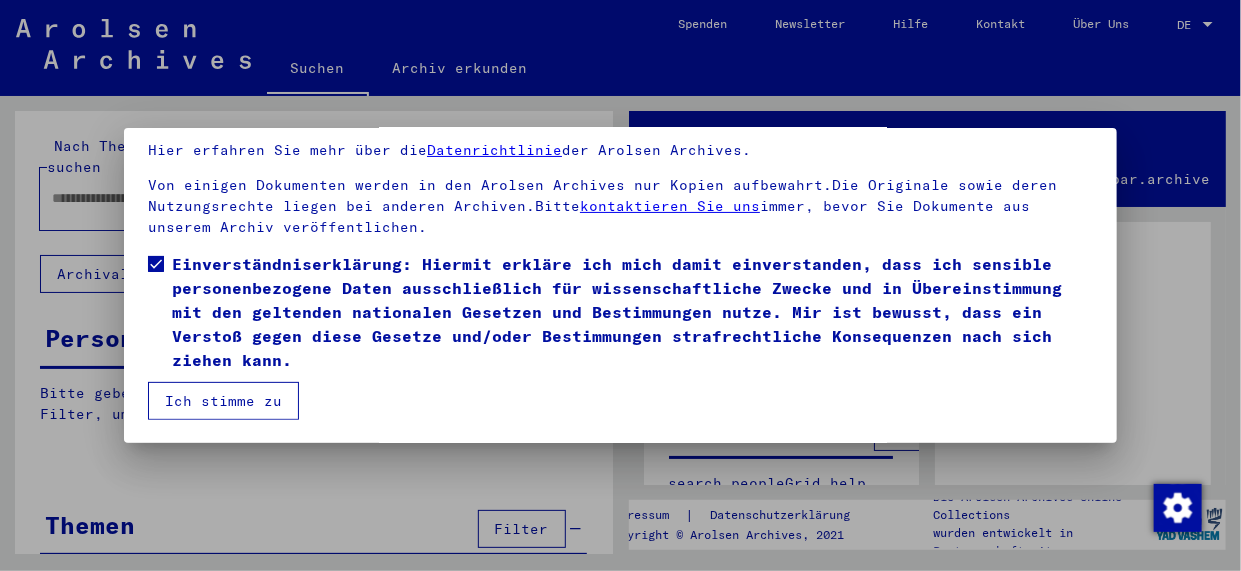 click on "Ich stimme zu" at bounding box center (223, 401) 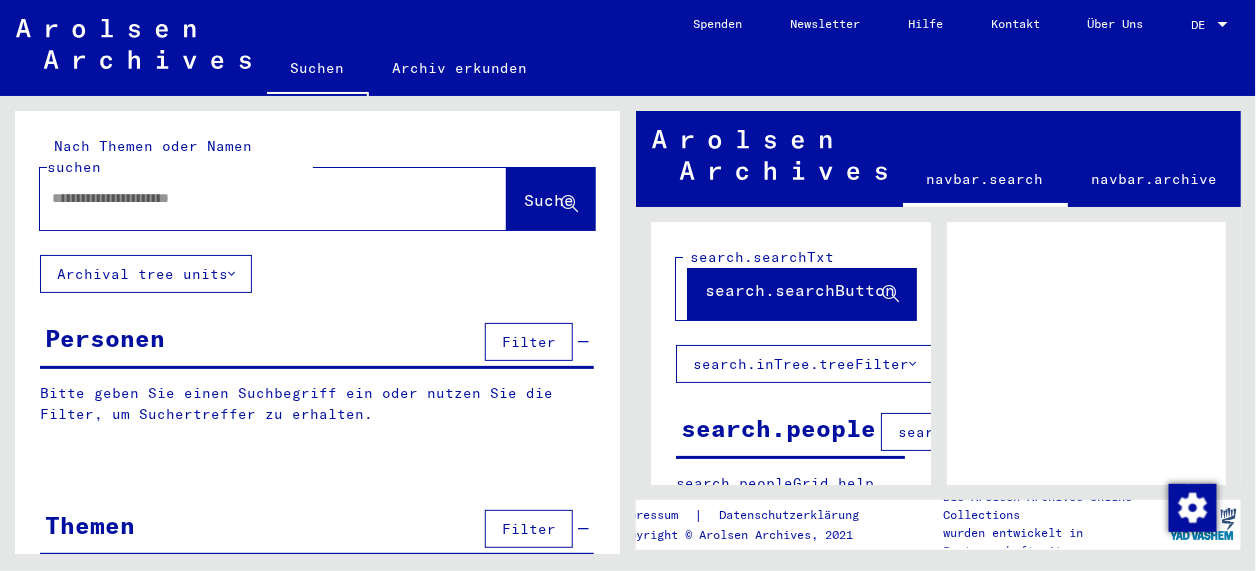 click at bounding box center (255, 198) 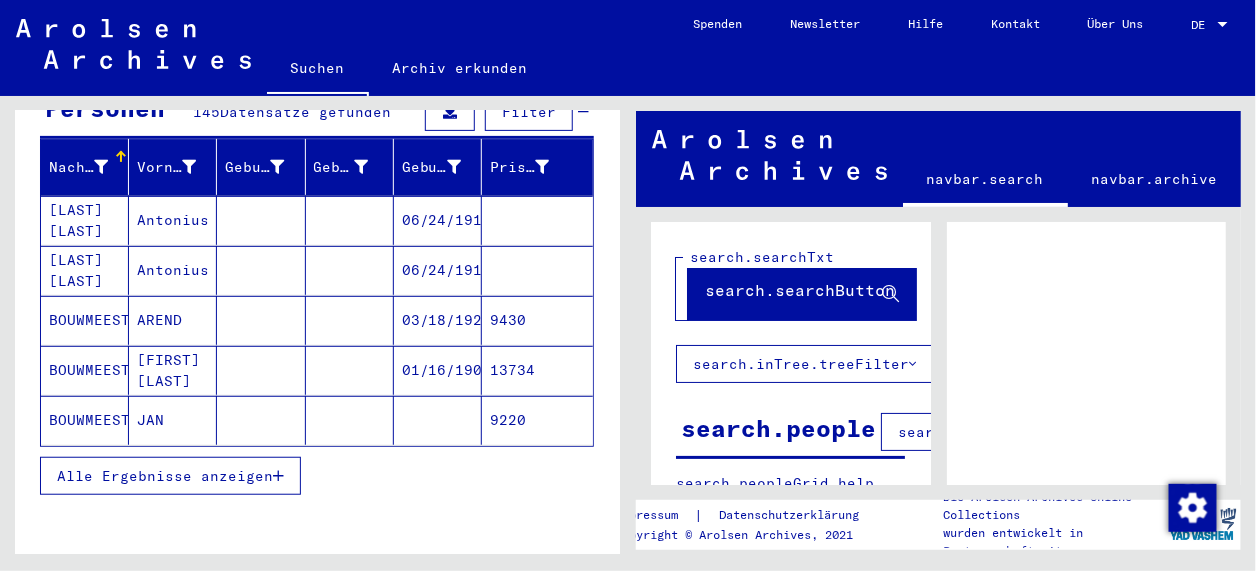 scroll, scrollTop: 266, scrollLeft: 0, axis: vertical 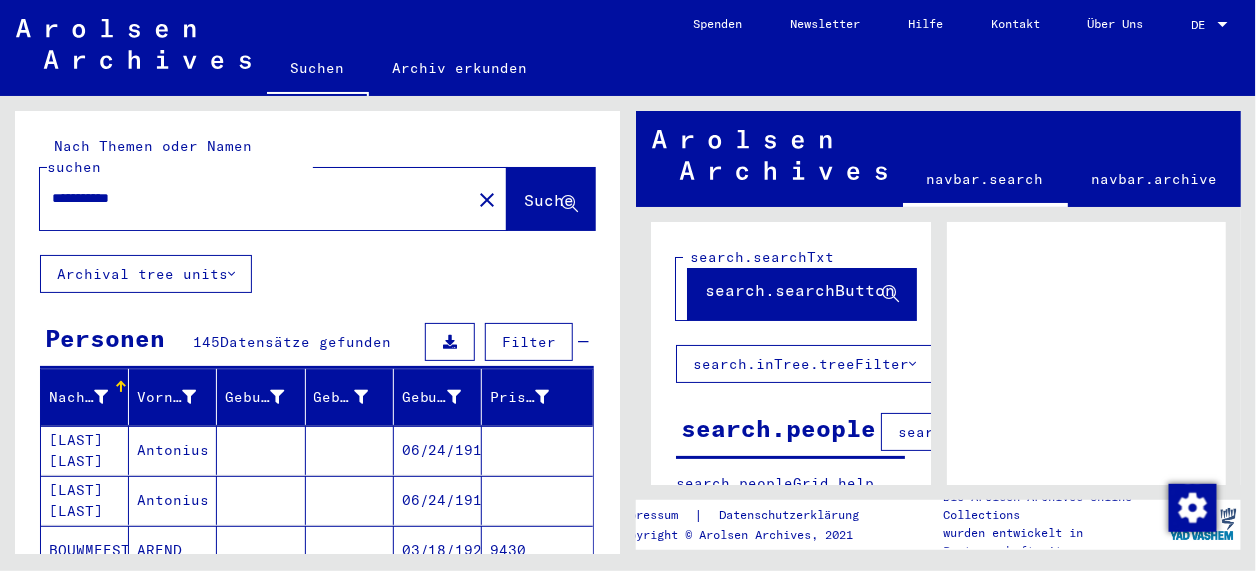 click on "**********" at bounding box center [255, 198] 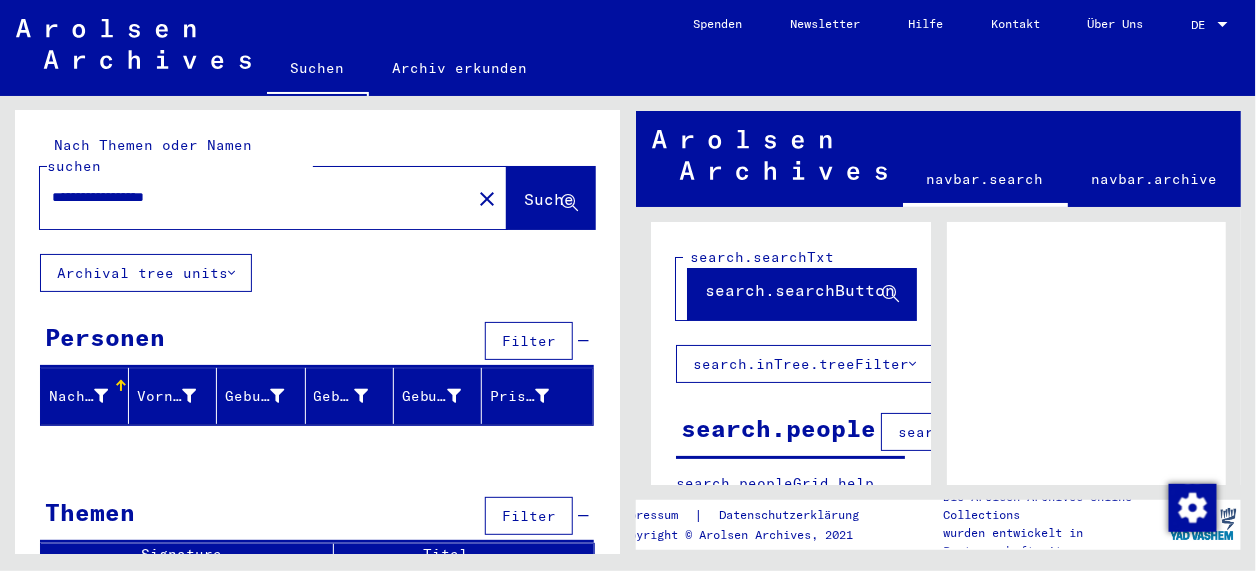 scroll, scrollTop: 0, scrollLeft: 0, axis: both 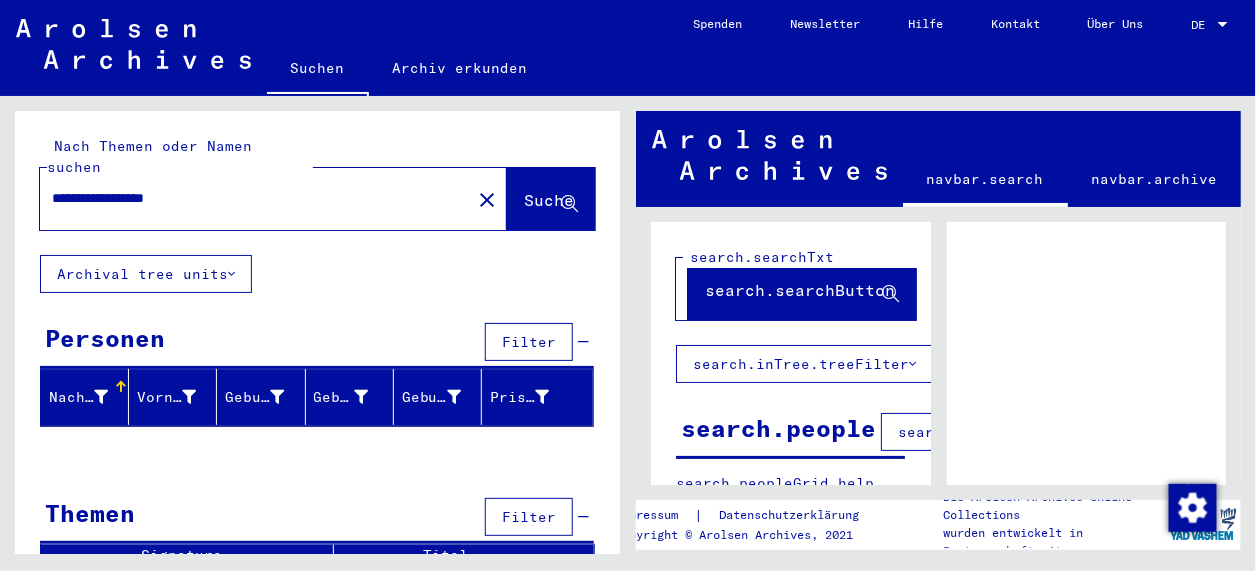 drag, startPoint x: 111, startPoint y: 178, endPoint x: -4, endPoint y: 178, distance: 115 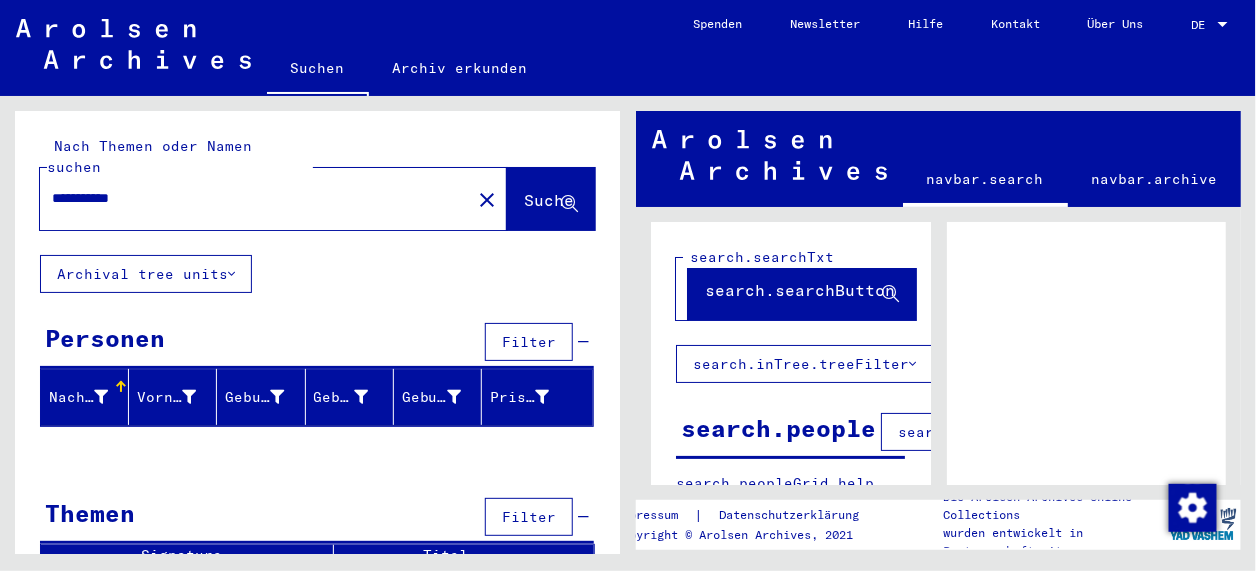 type on "**********" 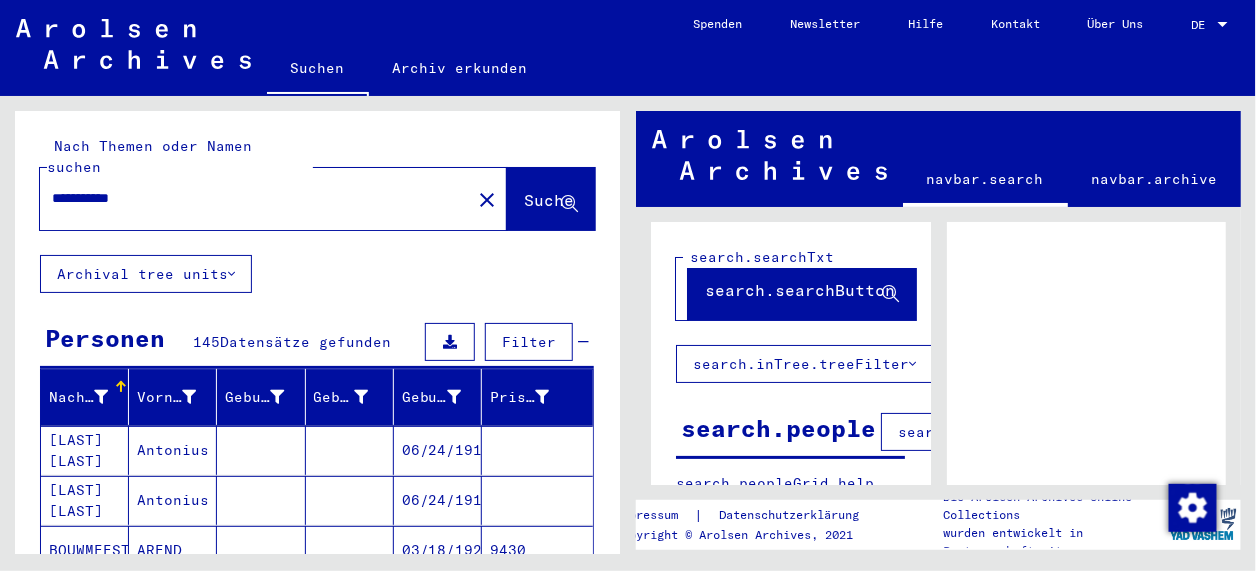 click at bounding box center (101, 397) 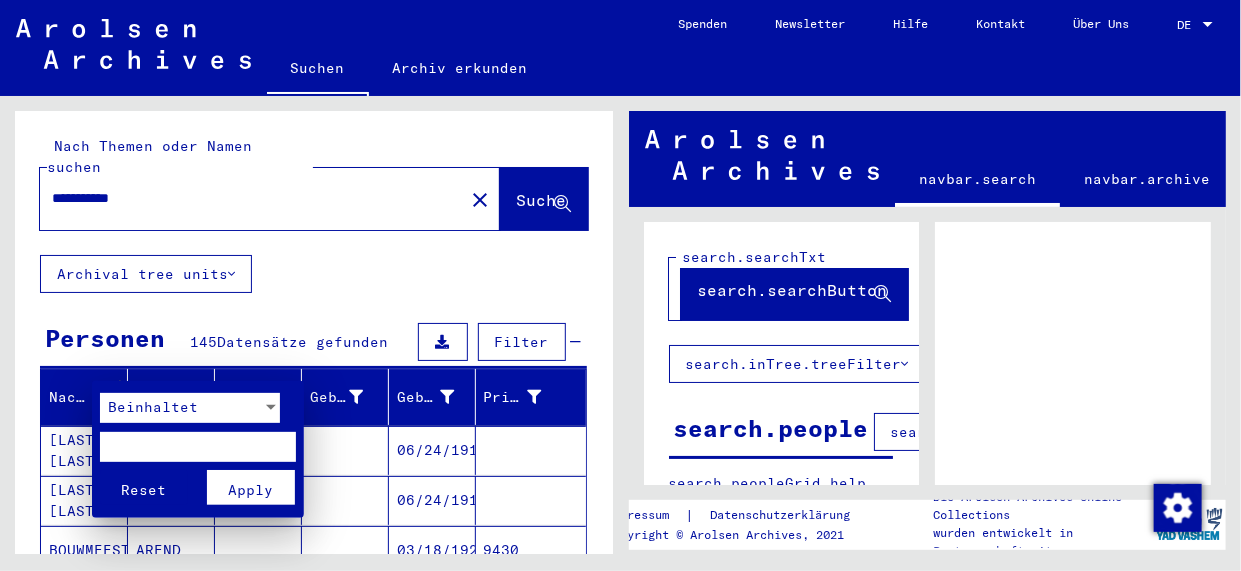 click at bounding box center (198, 447) 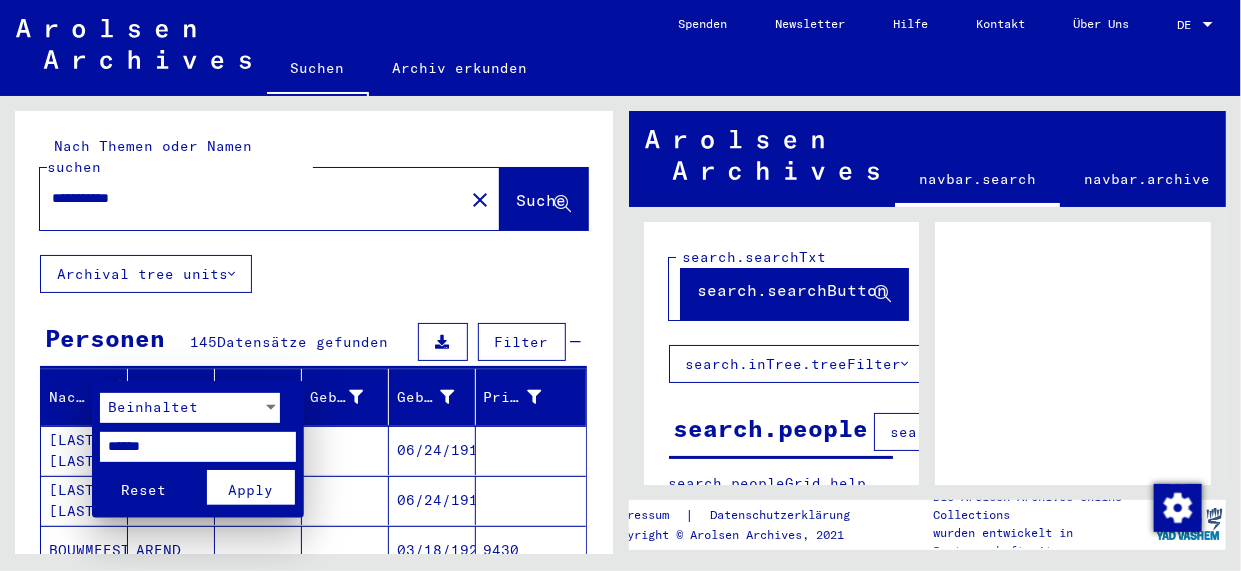 type on "******" 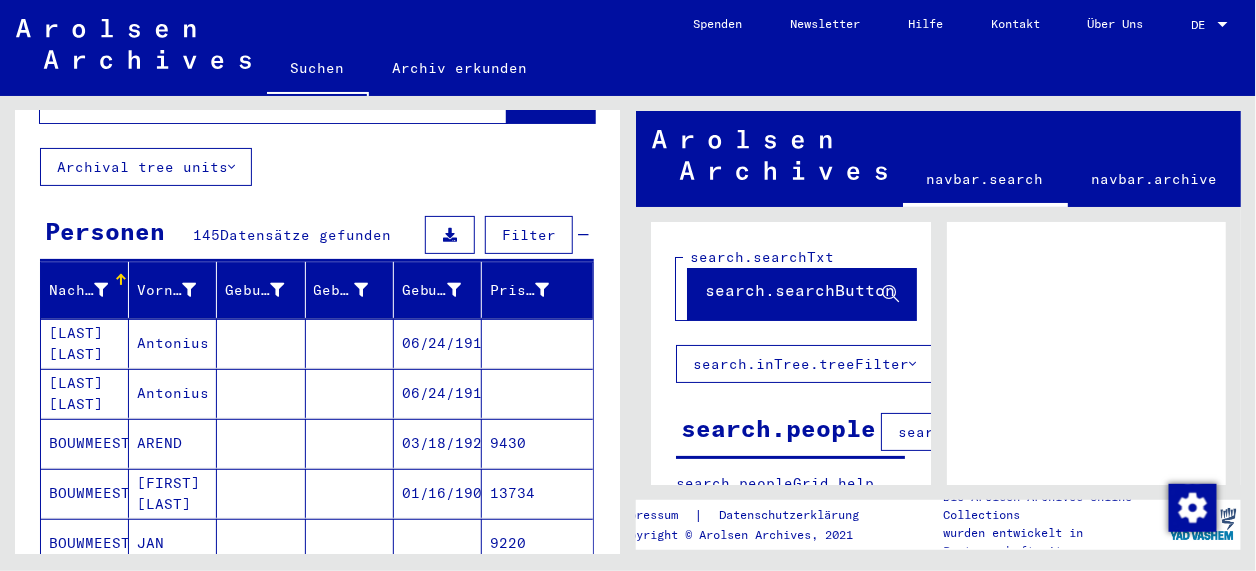 scroll, scrollTop: 133, scrollLeft: 0, axis: vertical 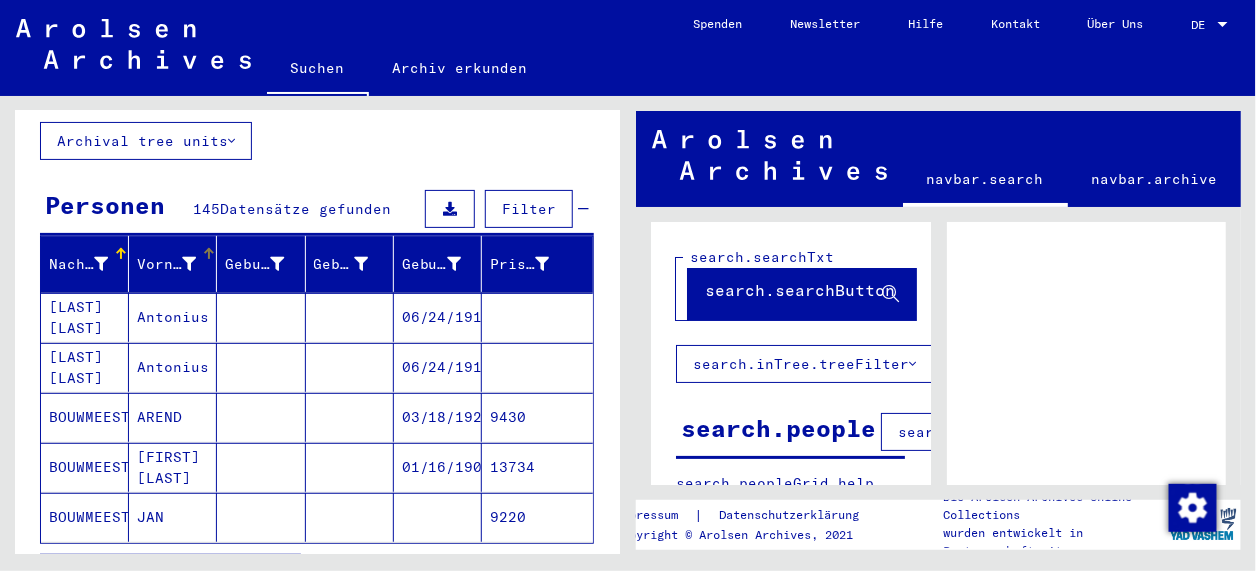 click at bounding box center [189, 264] 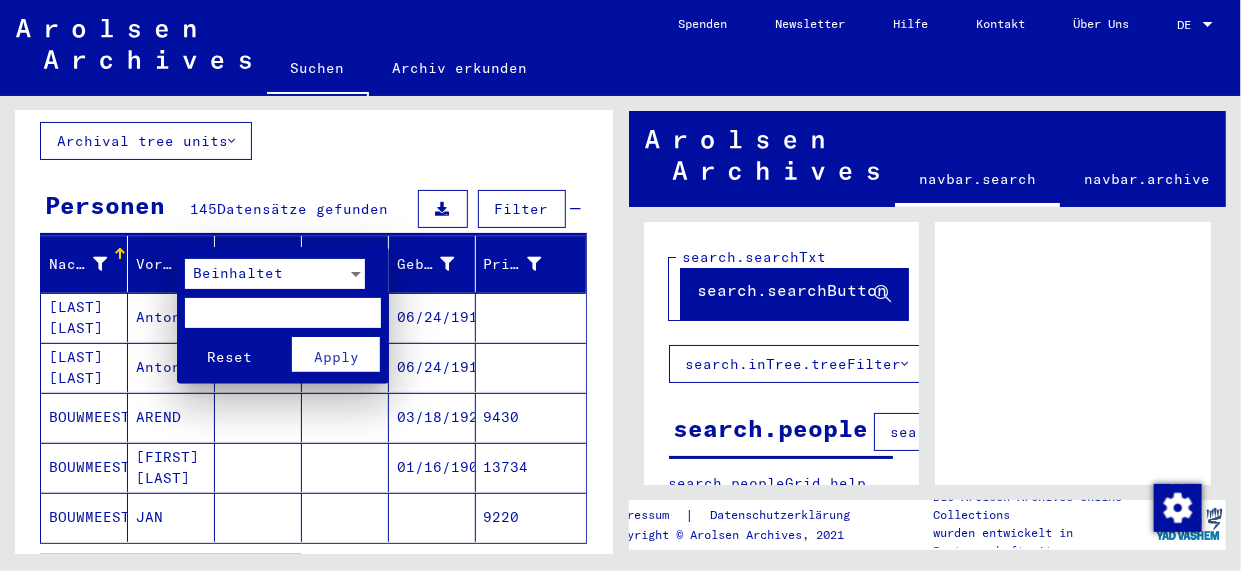 click at bounding box center [283, 313] 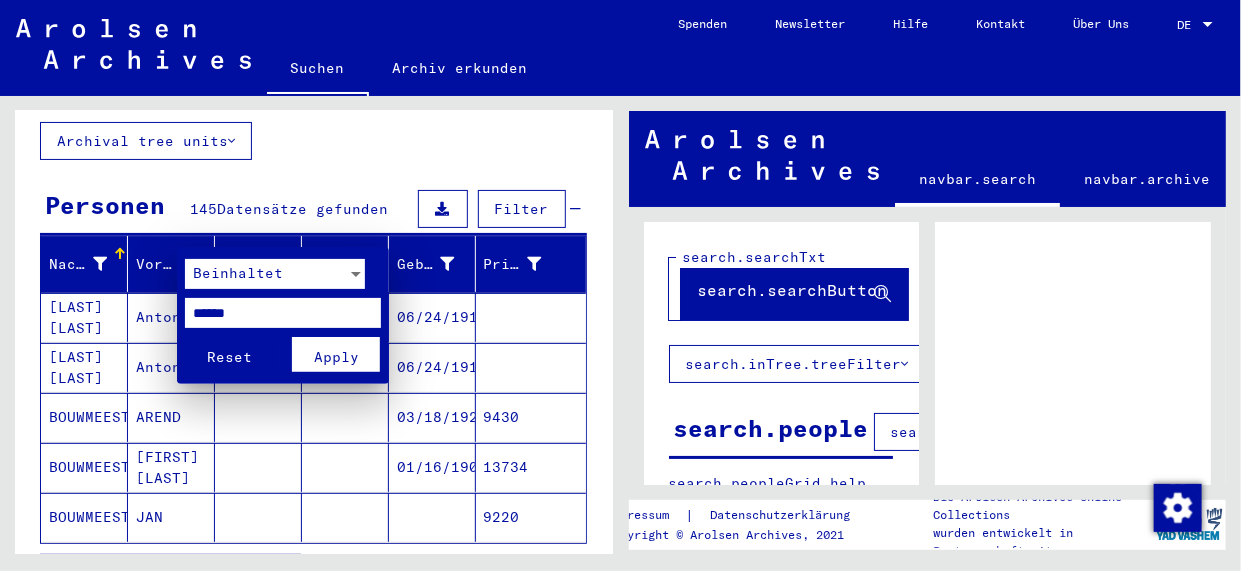 type on "******" 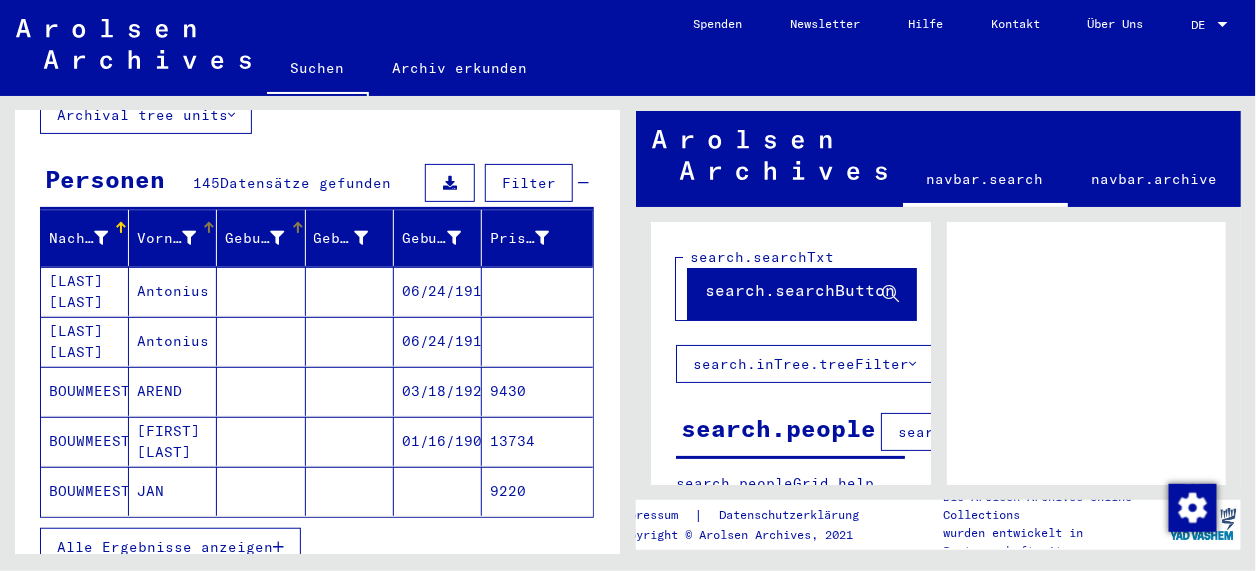 scroll, scrollTop: 200, scrollLeft: 0, axis: vertical 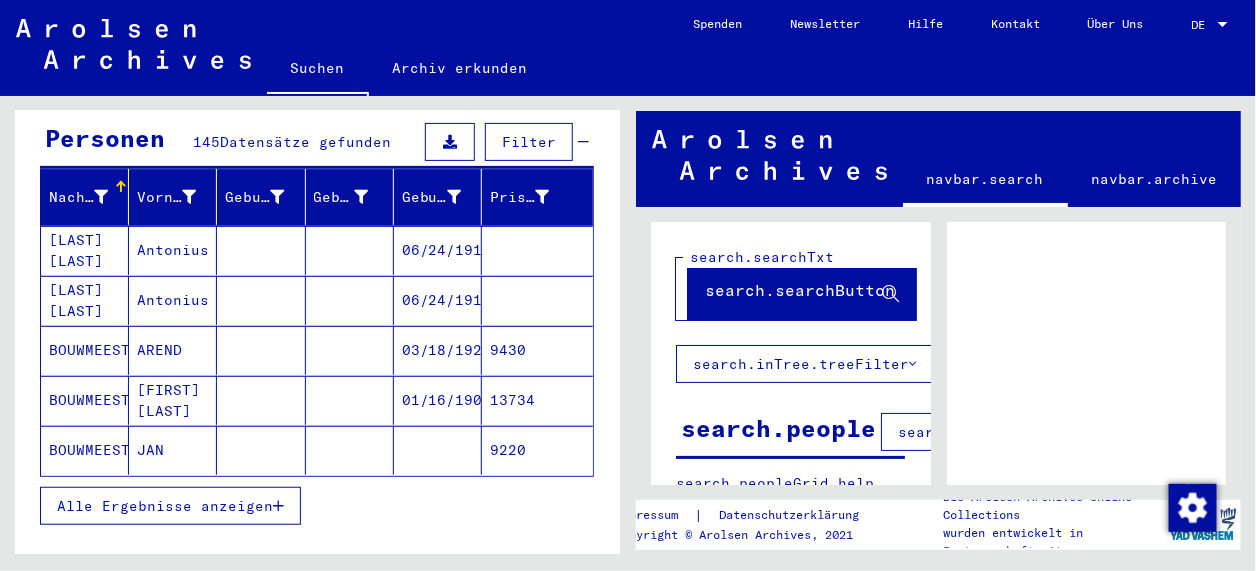 click on "Alle Ergebnisse anzeigen" at bounding box center [165, 506] 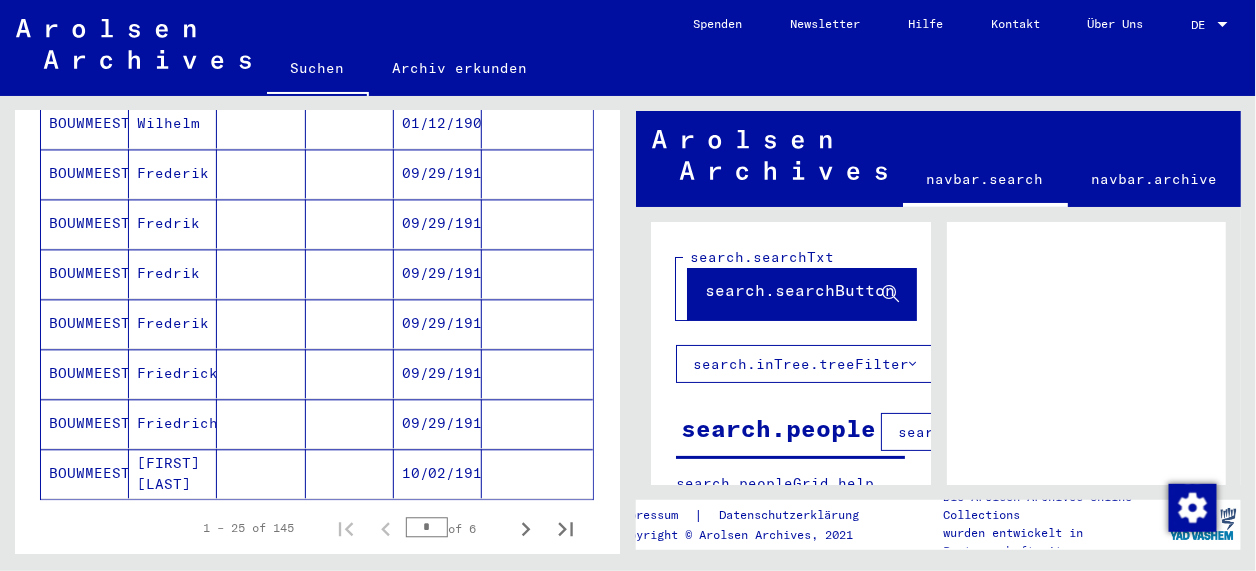 scroll, scrollTop: 1200, scrollLeft: 0, axis: vertical 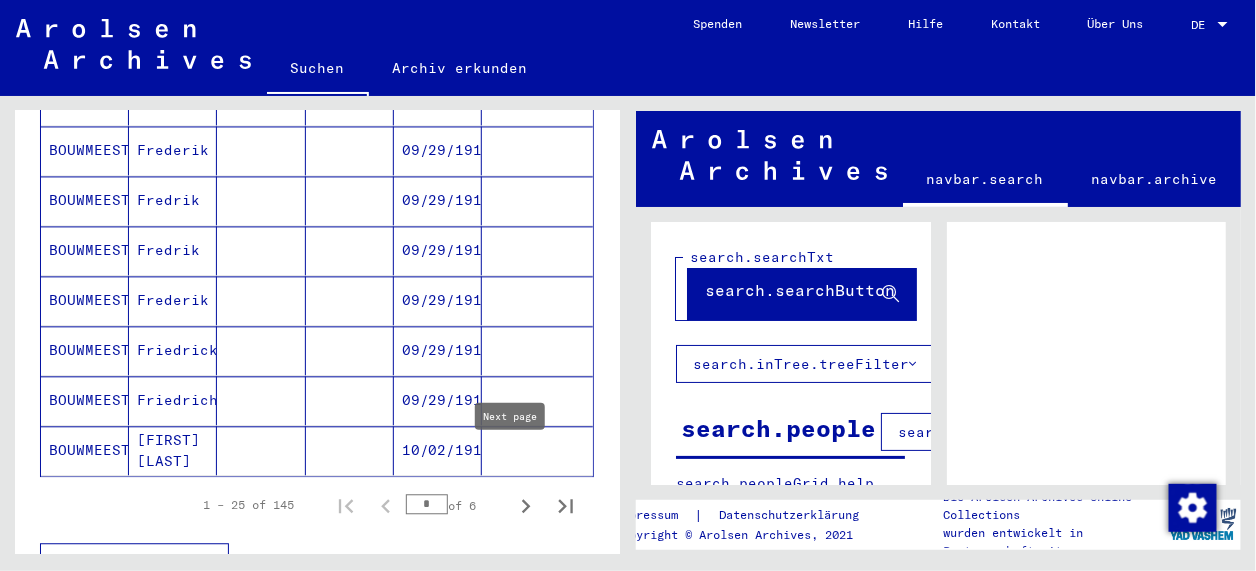 click 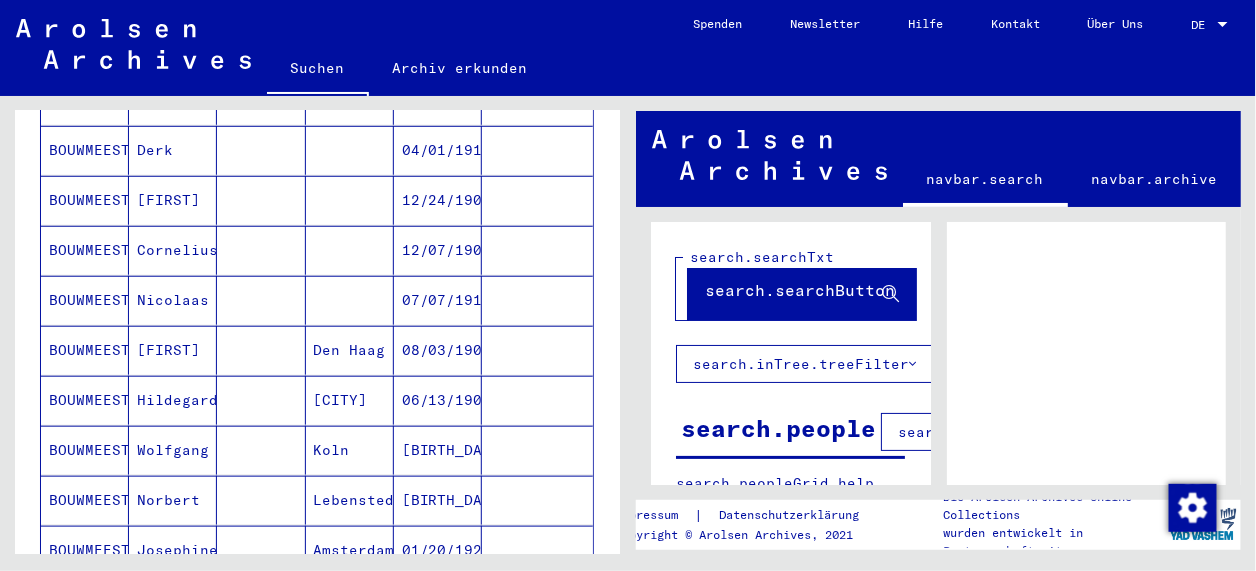 scroll, scrollTop: 200, scrollLeft: 0, axis: vertical 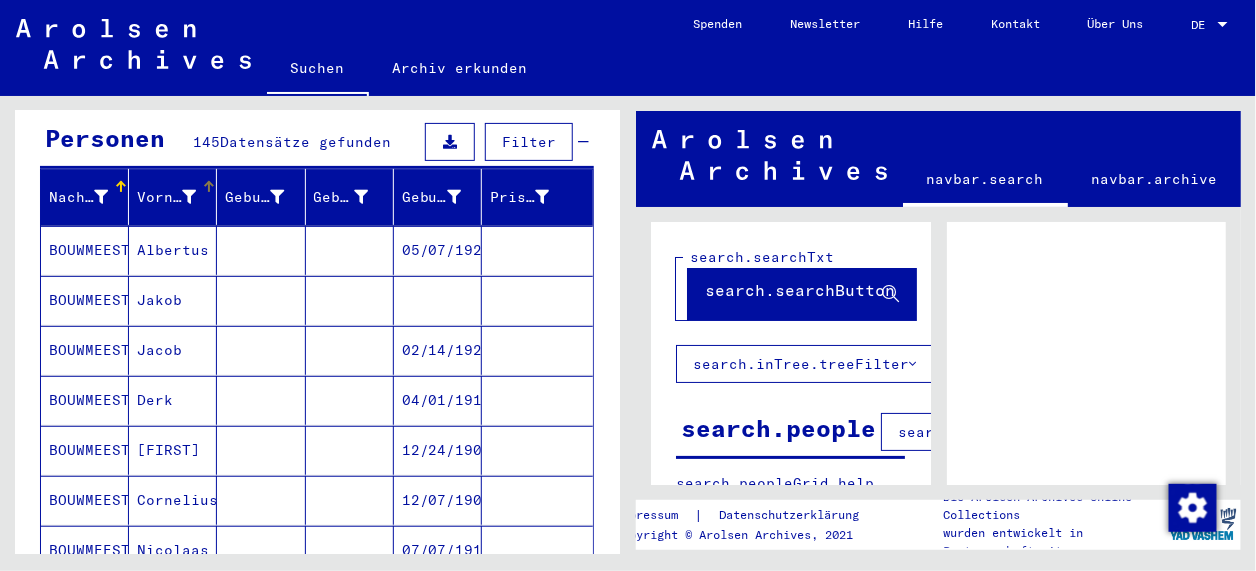 click on "Vorname" at bounding box center (166, 197) 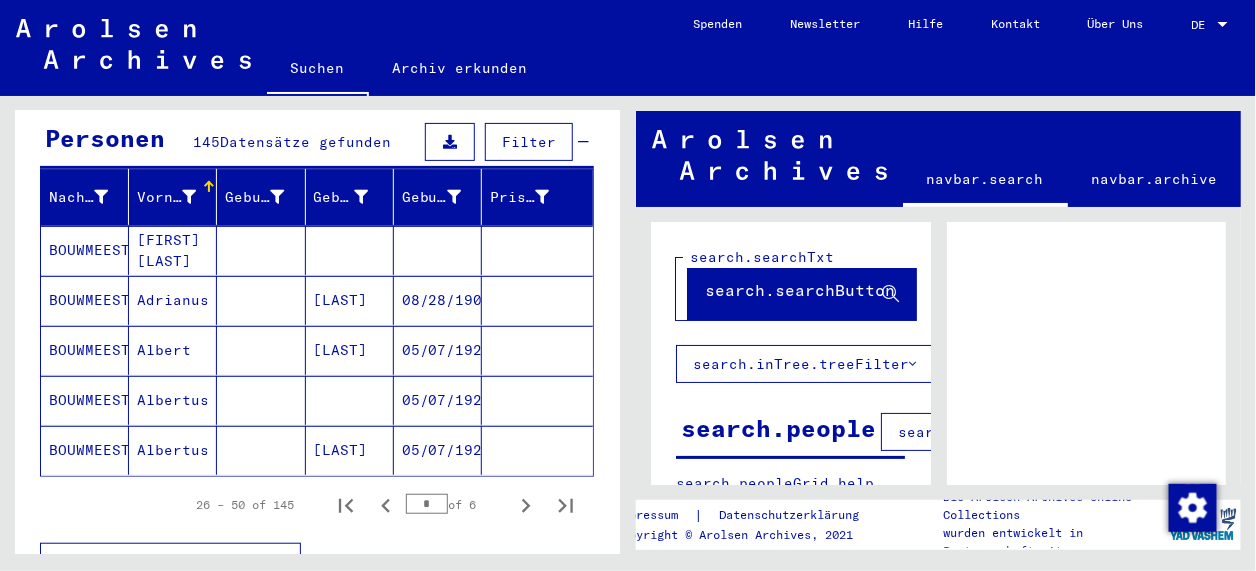 click on "Vorname" at bounding box center [166, 197] 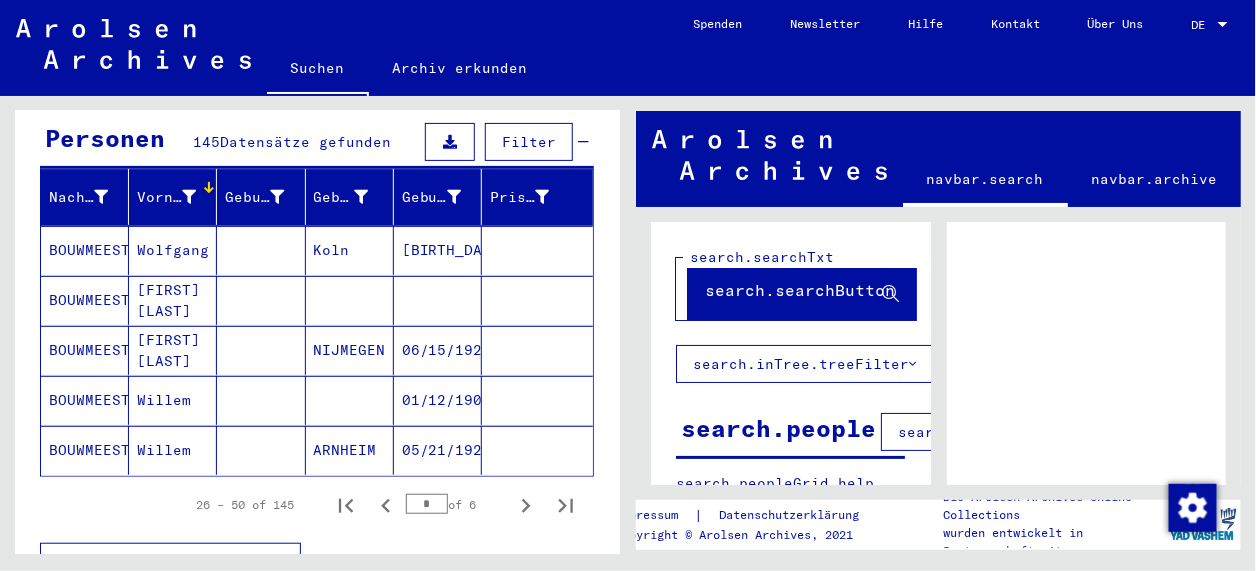 click on "Vorname" at bounding box center [166, 197] 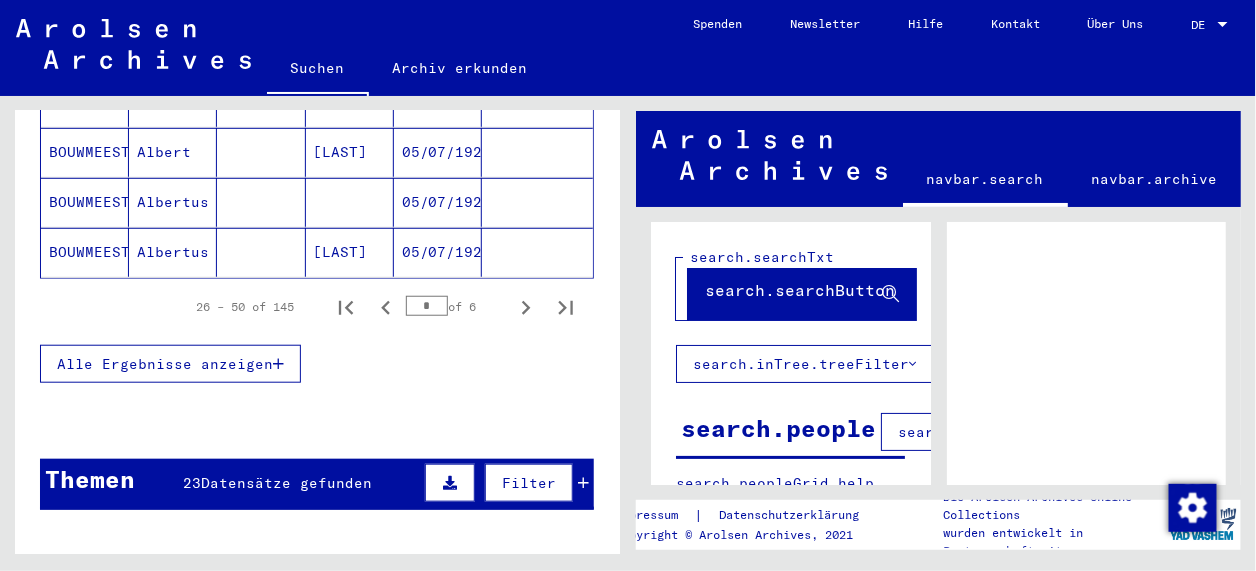 scroll, scrollTop: 400, scrollLeft: 0, axis: vertical 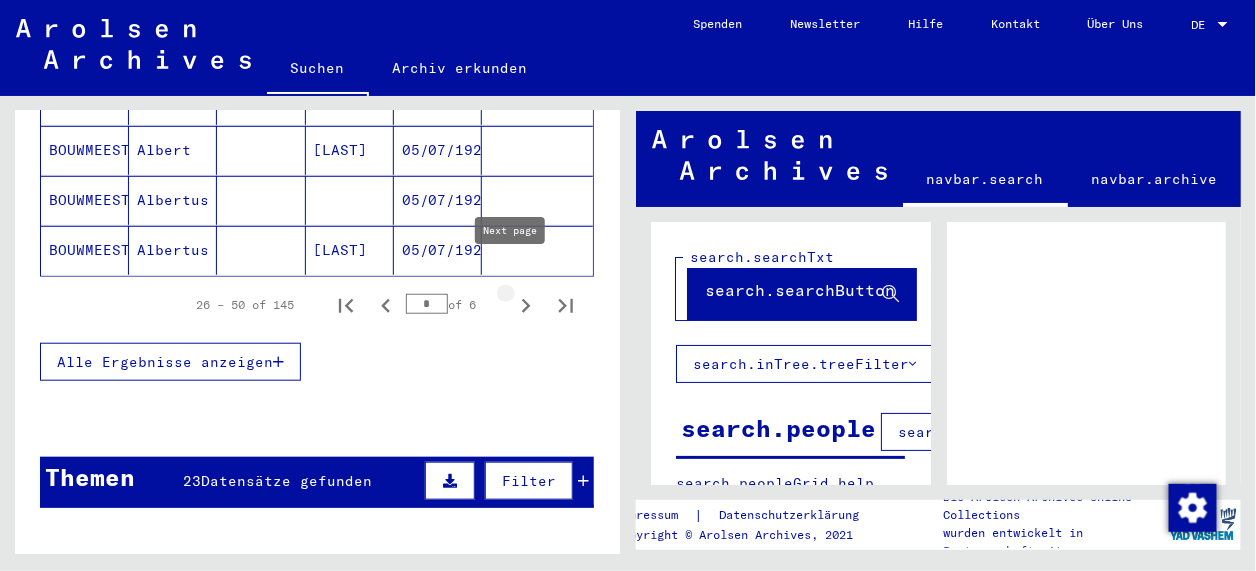 click 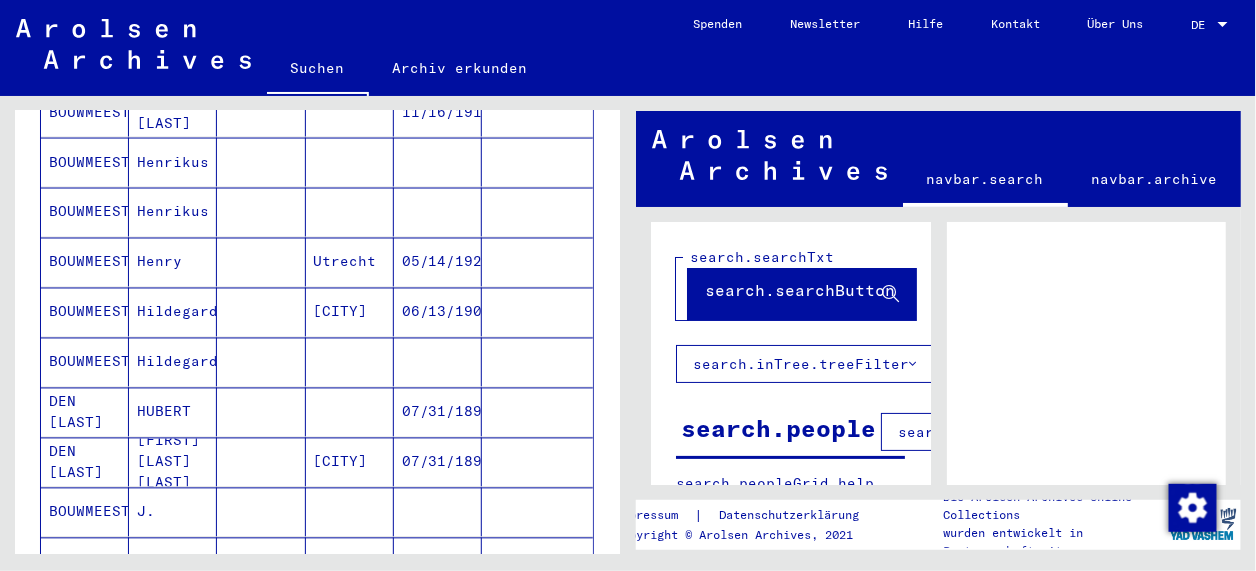 scroll, scrollTop: 1000, scrollLeft: 0, axis: vertical 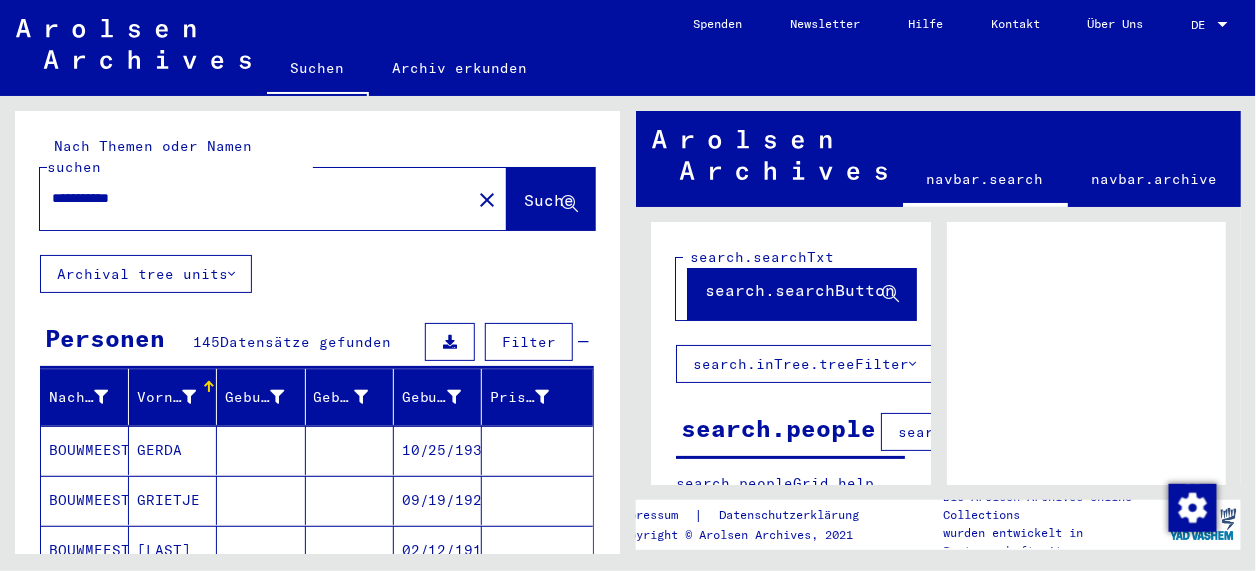 drag, startPoint x: 180, startPoint y: 182, endPoint x: -4, endPoint y: 176, distance: 184.0978 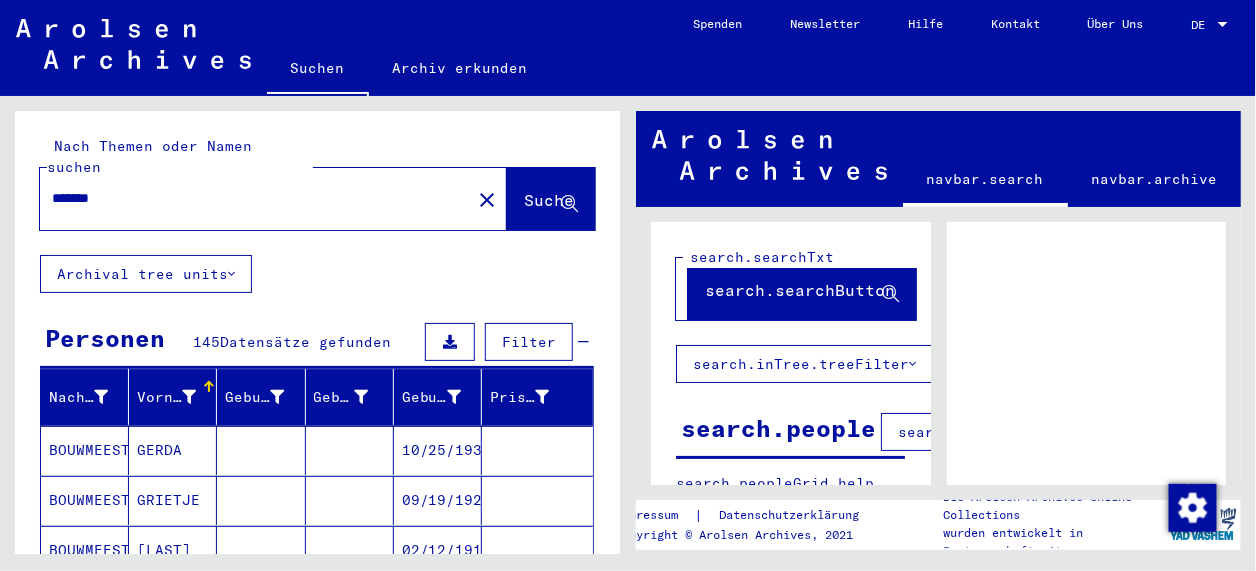 type on "*******" 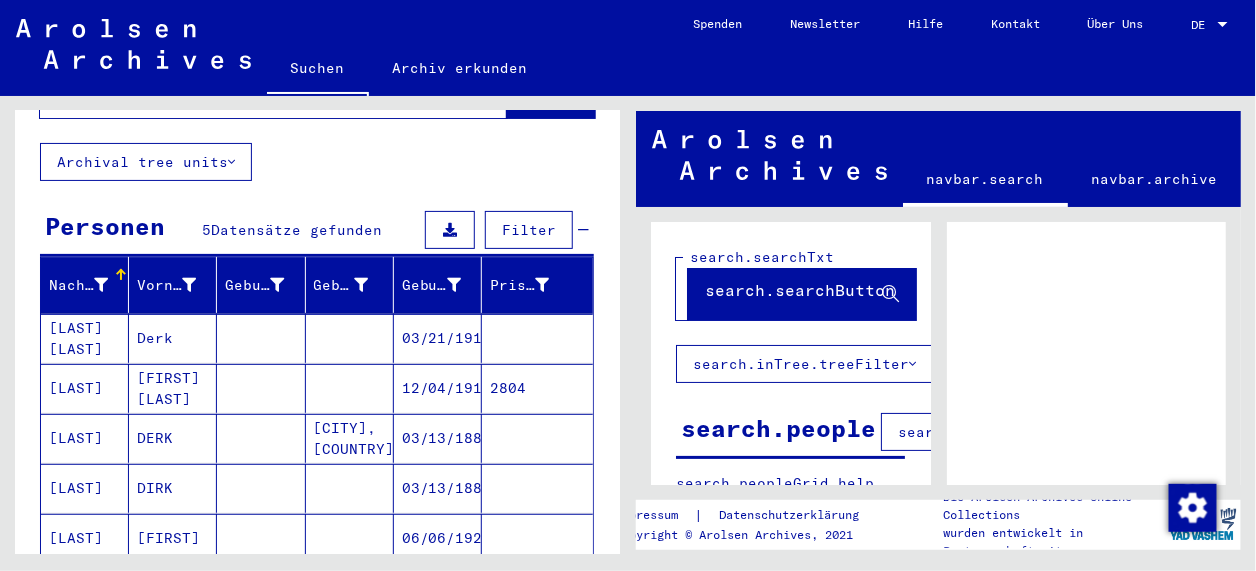 scroll, scrollTop: 133, scrollLeft: 0, axis: vertical 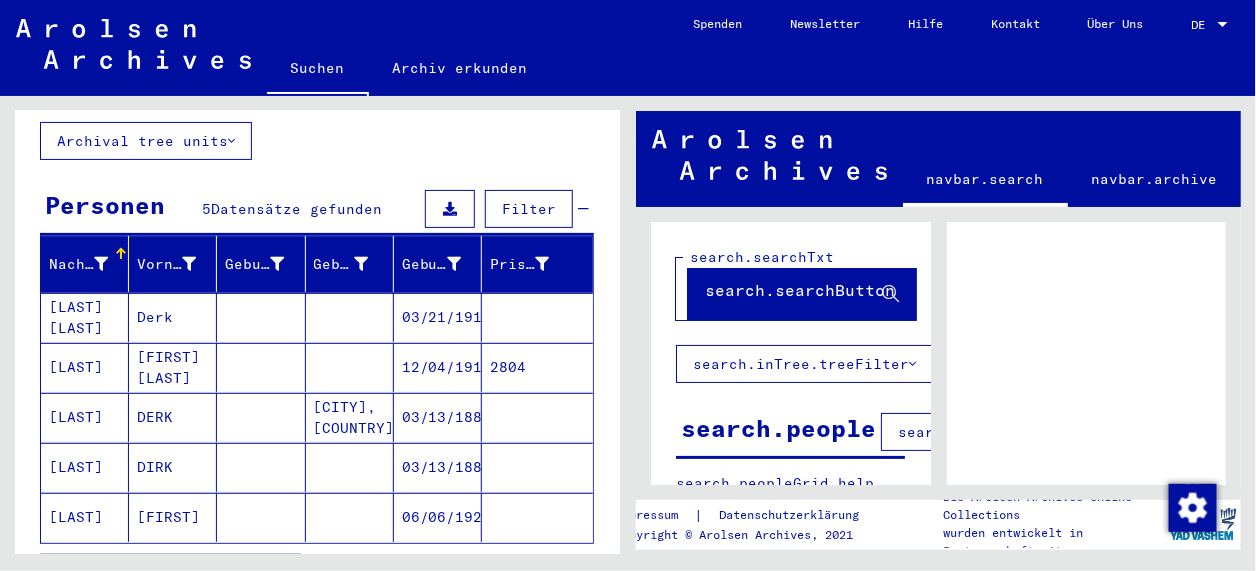 click on "[LAST]" at bounding box center (85, 467) 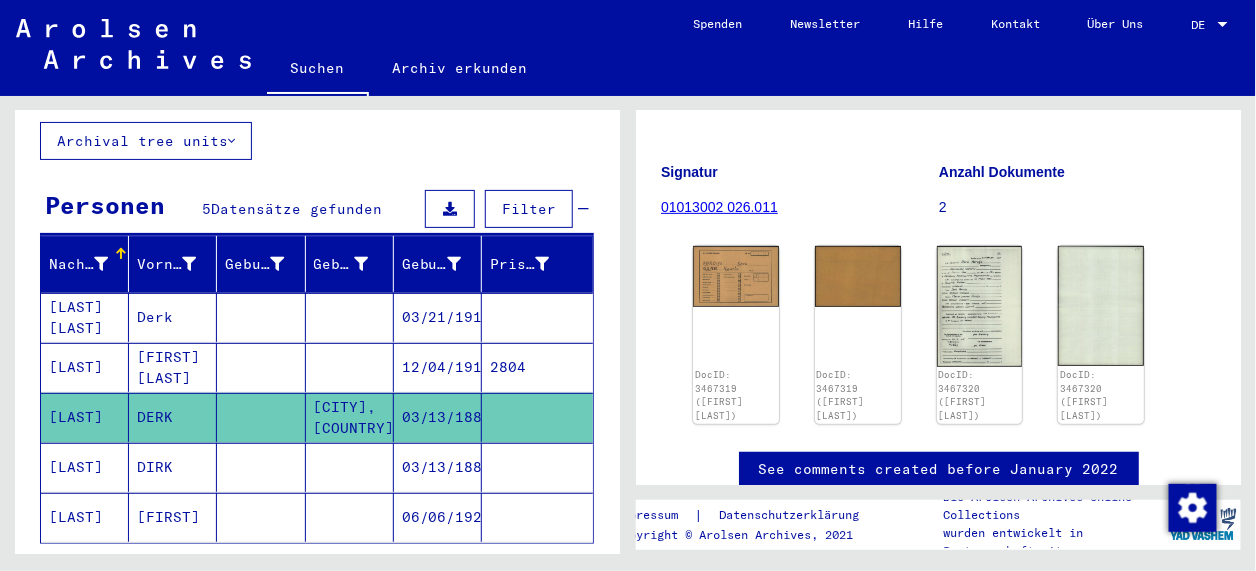 scroll, scrollTop: 282, scrollLeft: 0, axis: vertical 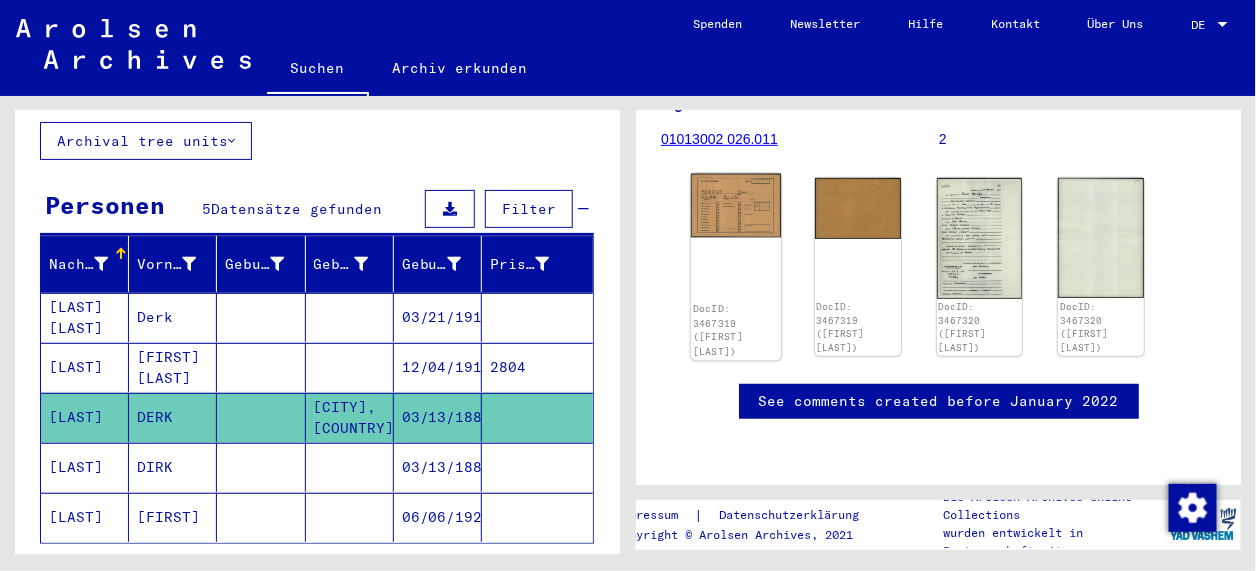 click 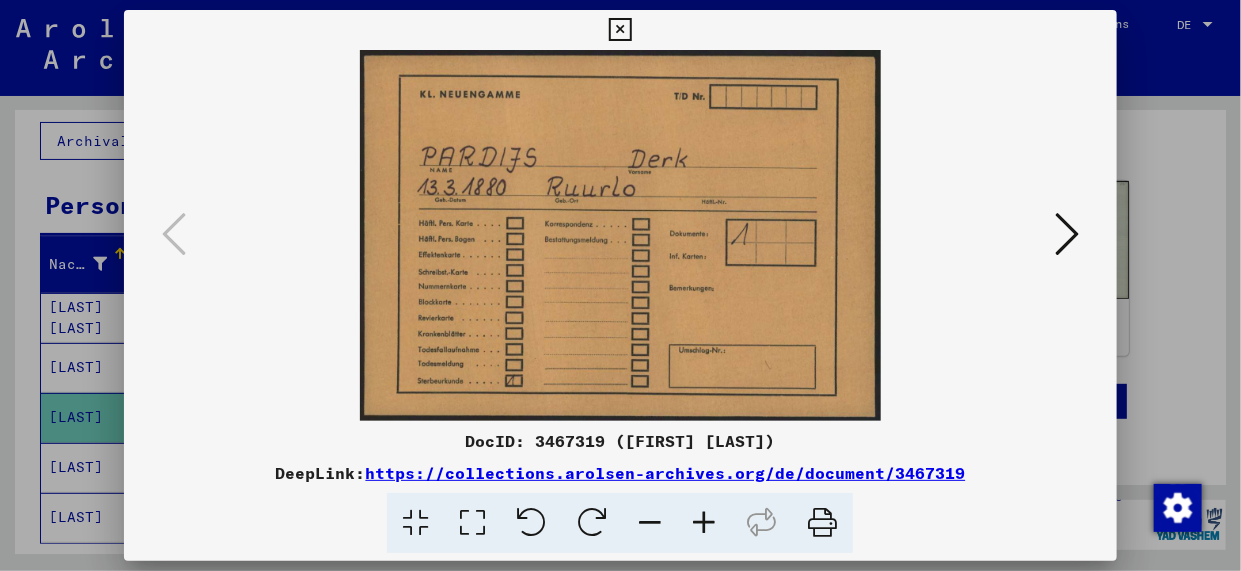 click at bounding box center [620, 30] 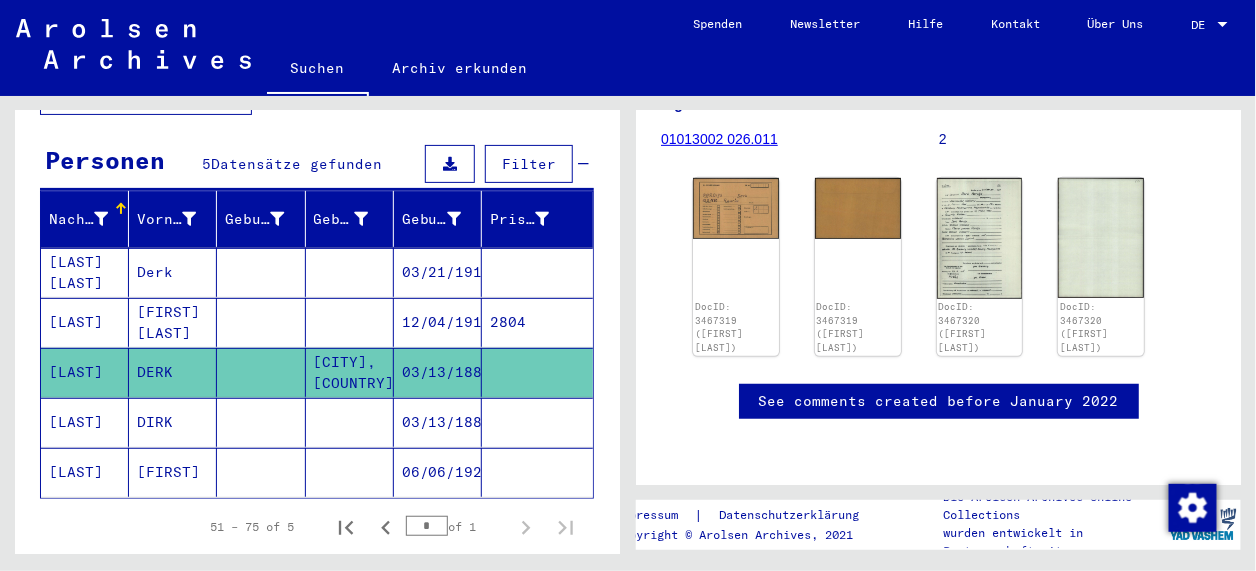 scroll, scrollTop: 266, scrollLeft: 0, axis: vertical 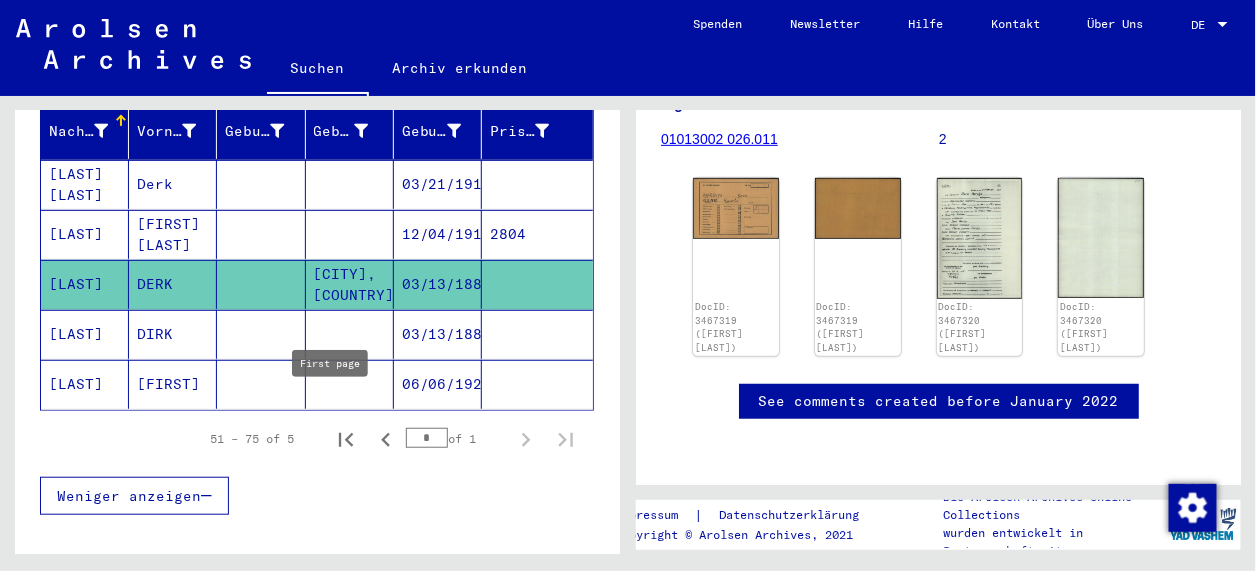 click 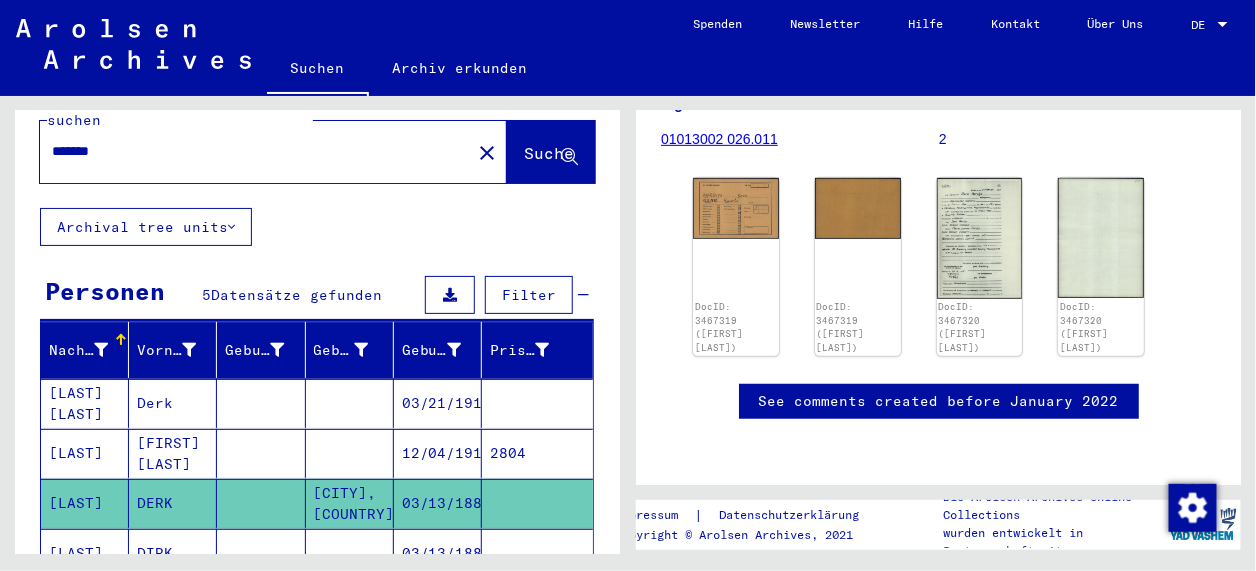 scroll, scrollTop: 0, scrollLeft: 0, axis: both 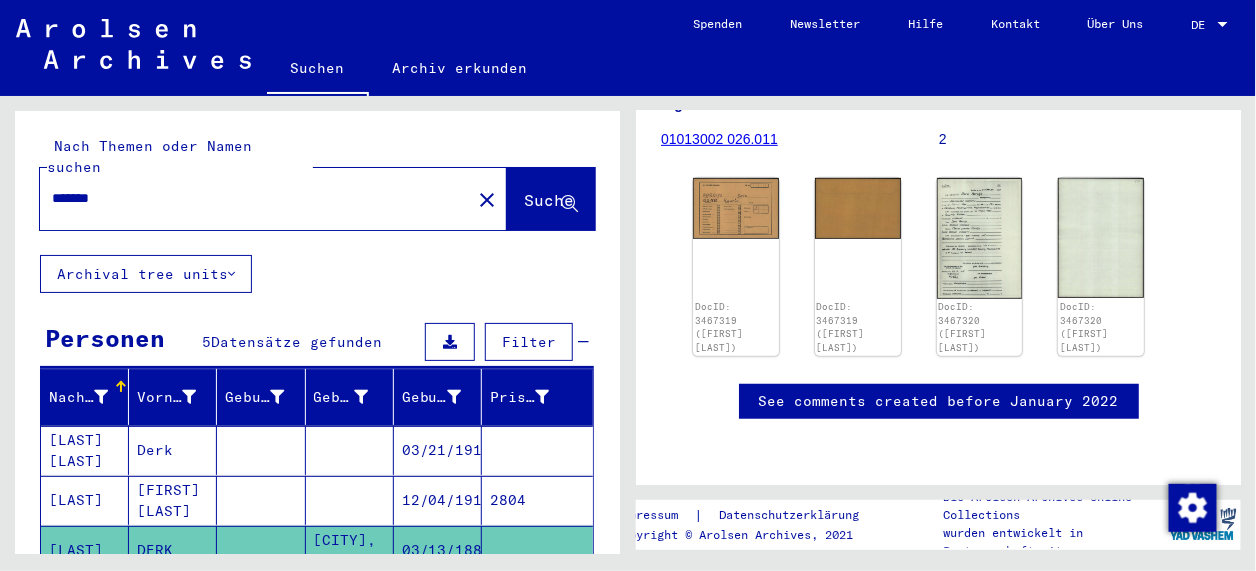 drag, startPoint x: 125, startPoint y: 180, endPoint x: 0, endPoint y: 154, distance: 127.67537 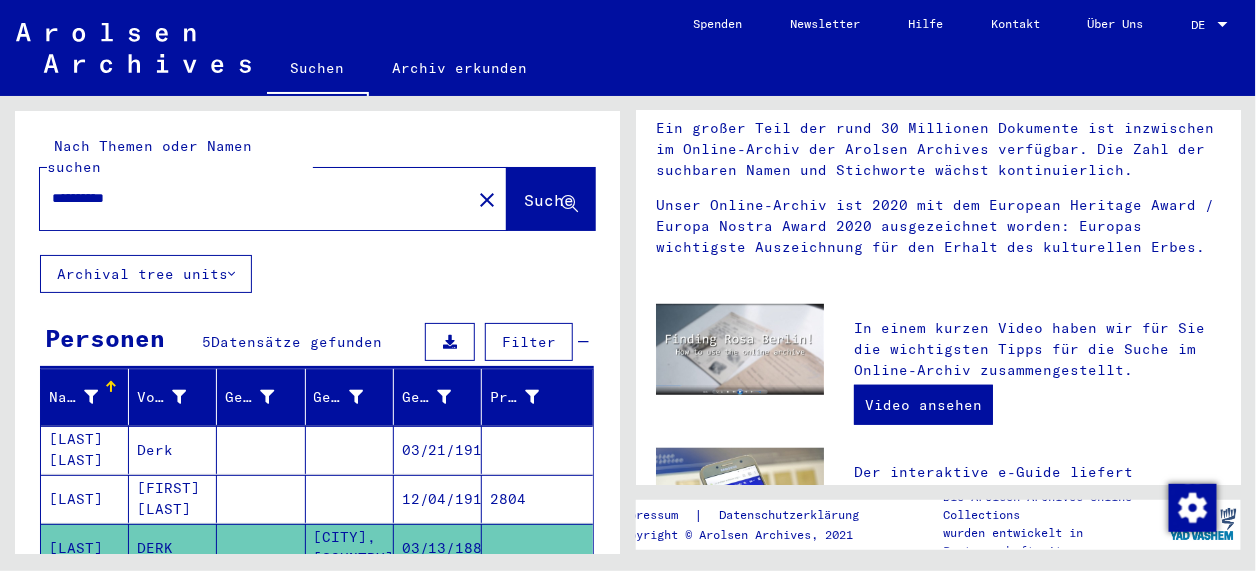 scroll, scrollTop: 0, scrollLeft: 0, axis: both 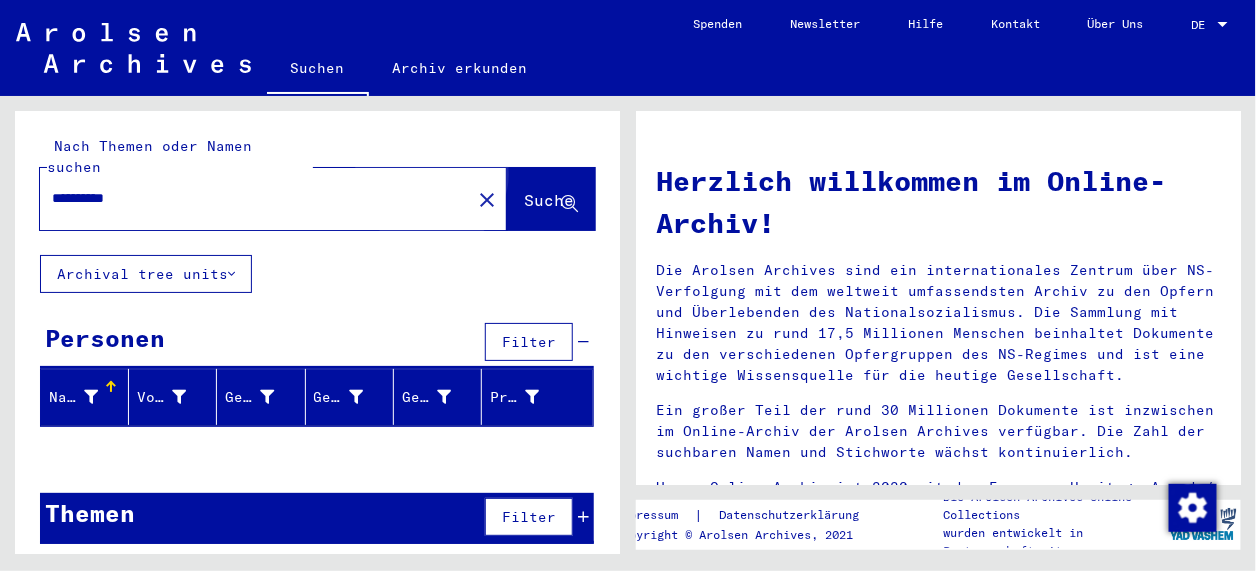 click on "Suche" 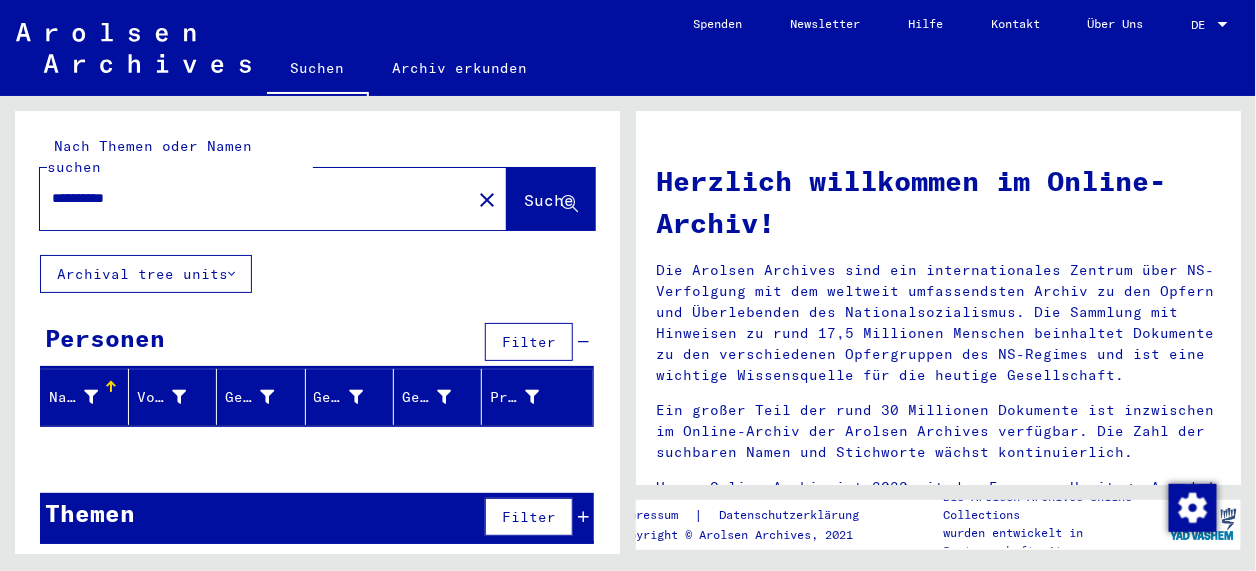 click on "**********" at bounding box center [249, 198] 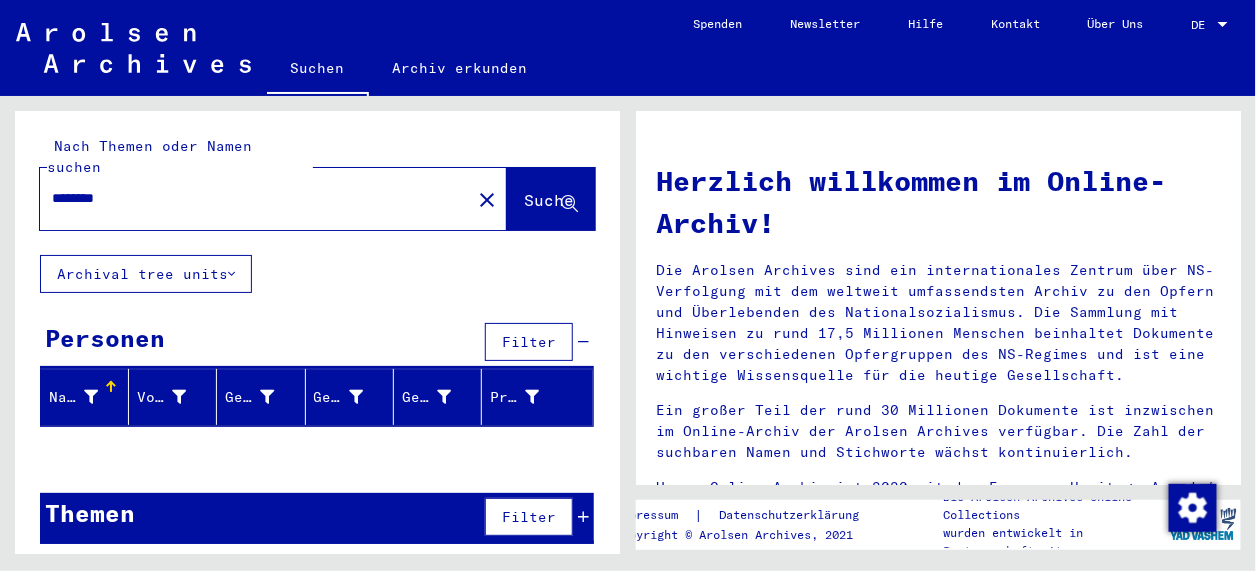 drag, startPoint x: 110, startPoint y: 175, endPoint x: 0, endPoint y: 178, distance: 110.0409 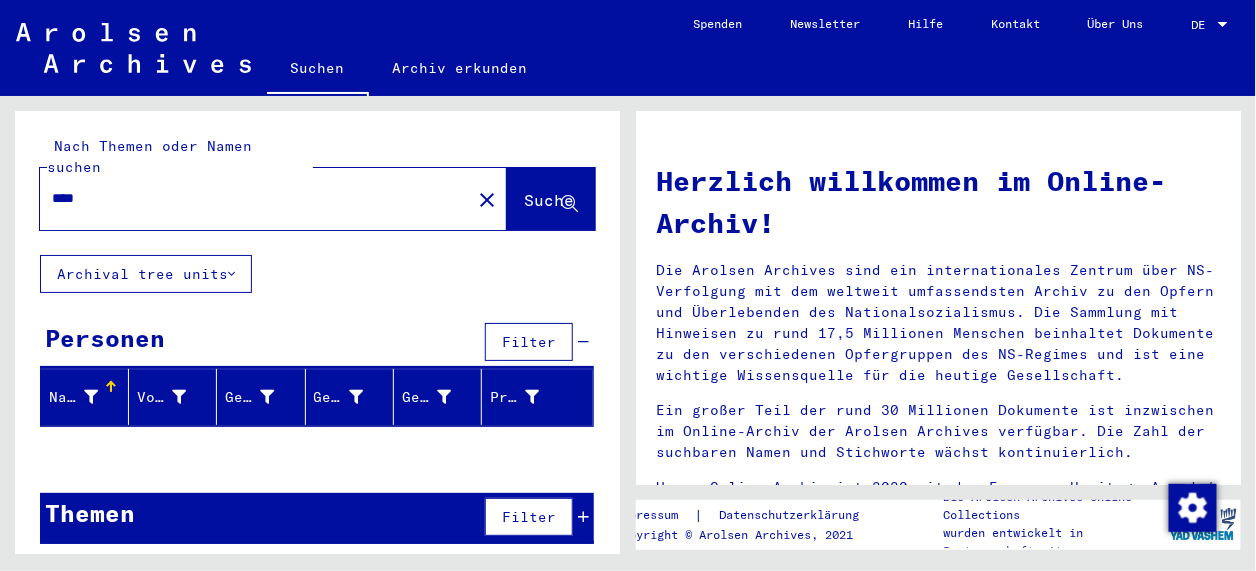 type on "****" 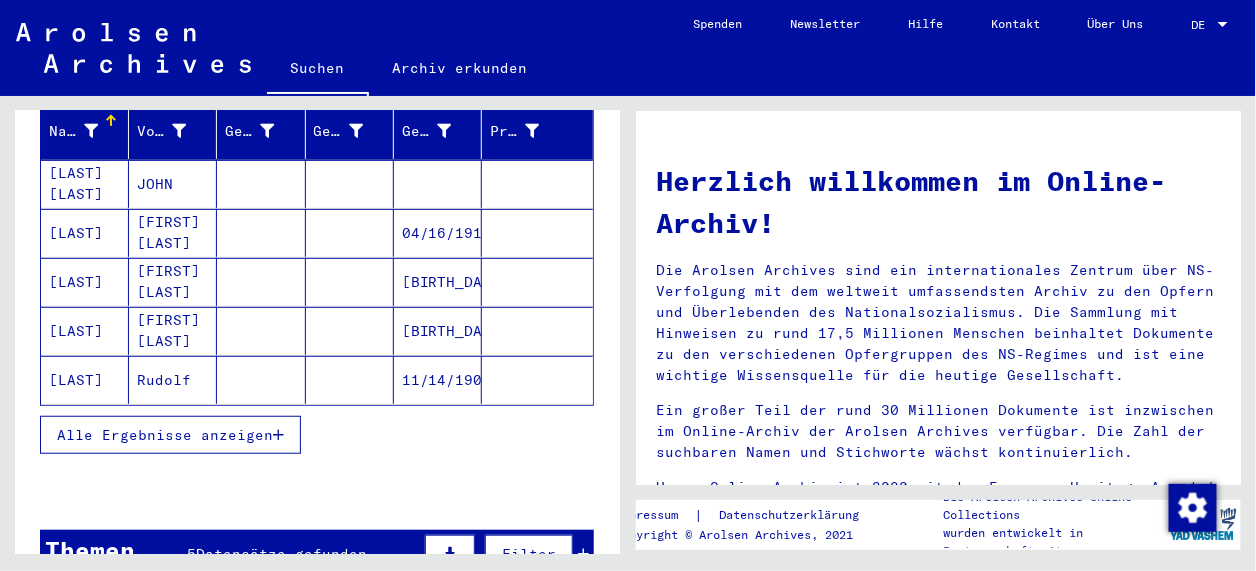scroll, scrollTop: 133, scrollLeft: 0, axis: vertical 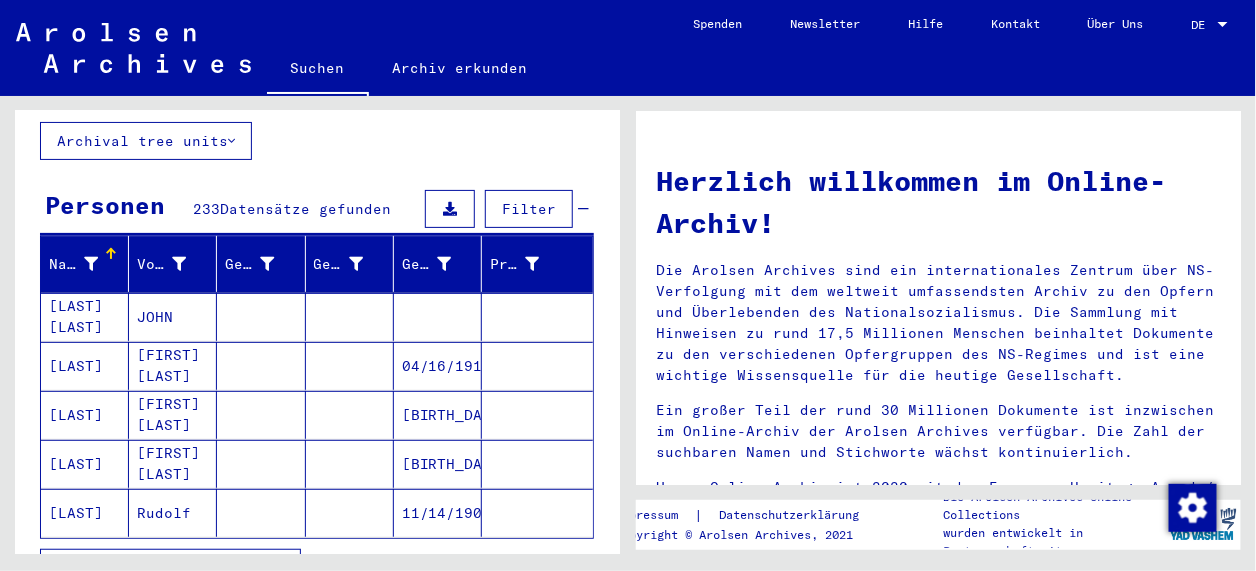 click at bounding box center (91, 264) 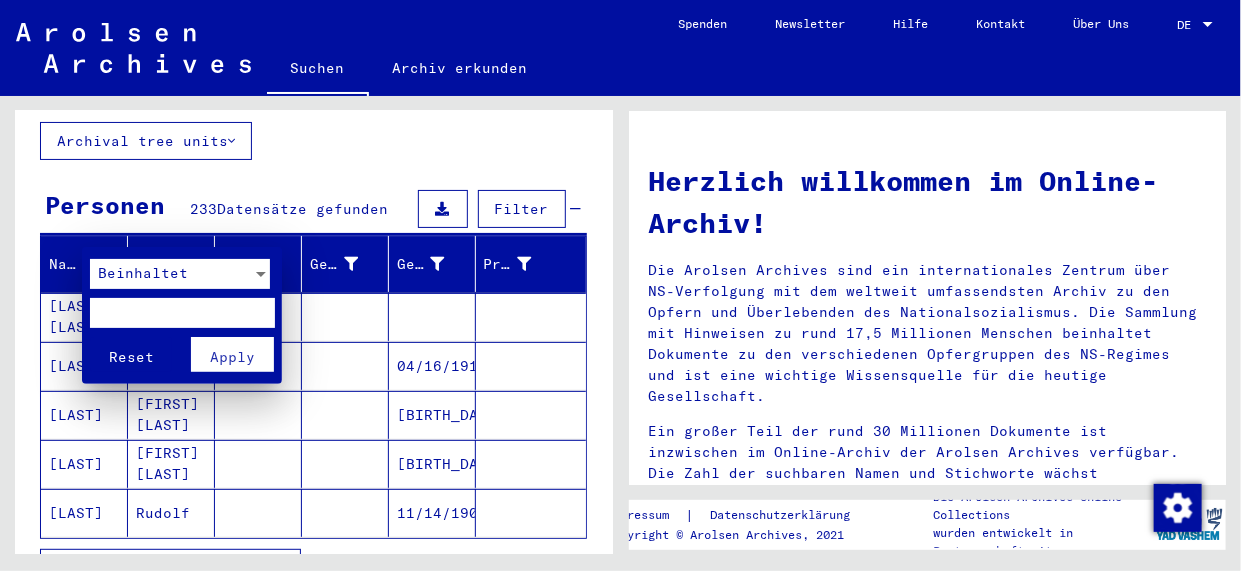 click at bounding box center [182, 313] 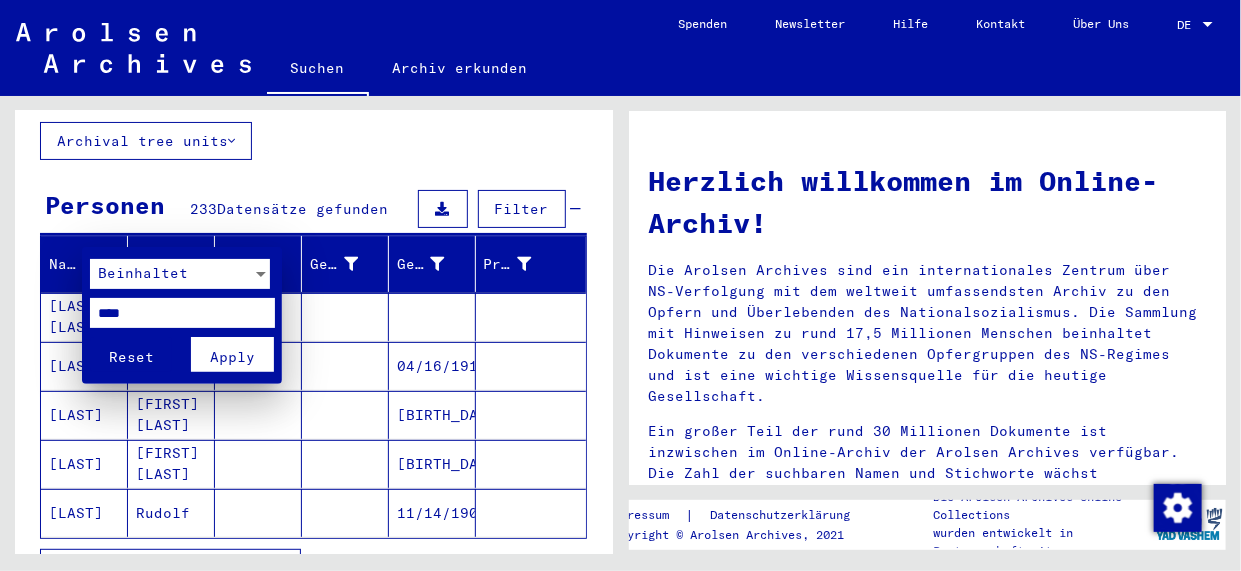 type on "****" 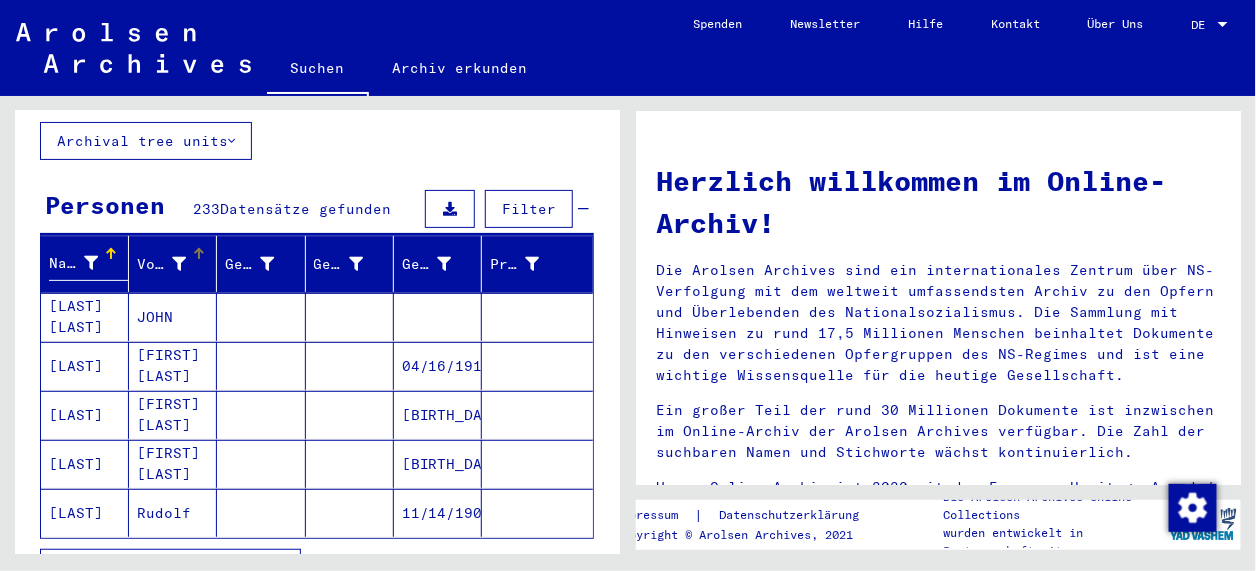 click at bounding box center [179, 264] 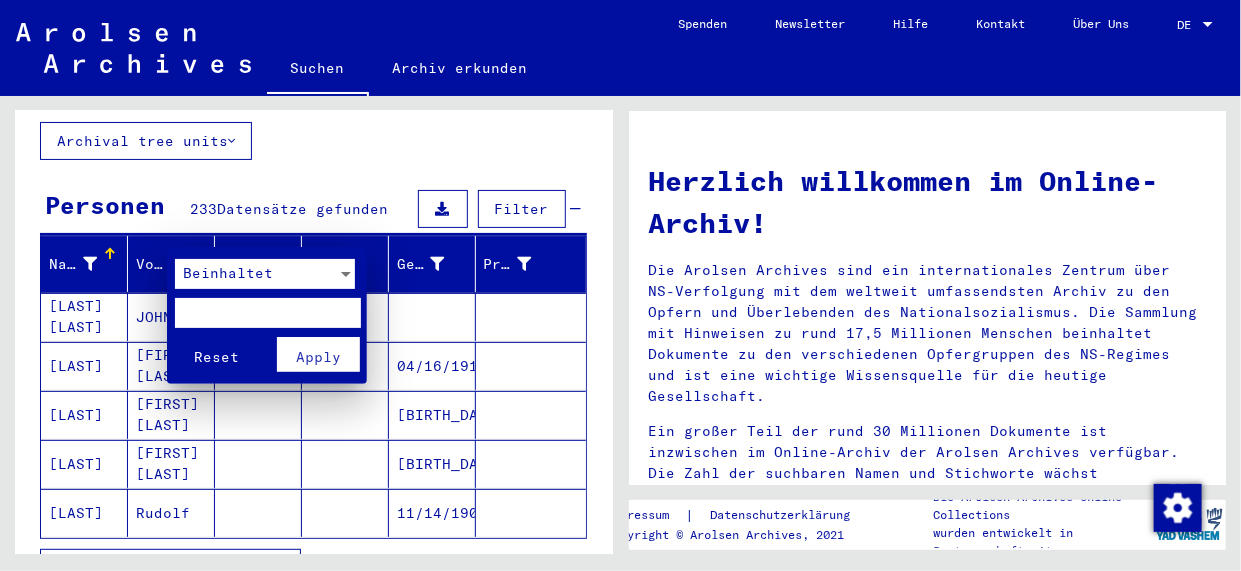click at bounding box center (267, 313) 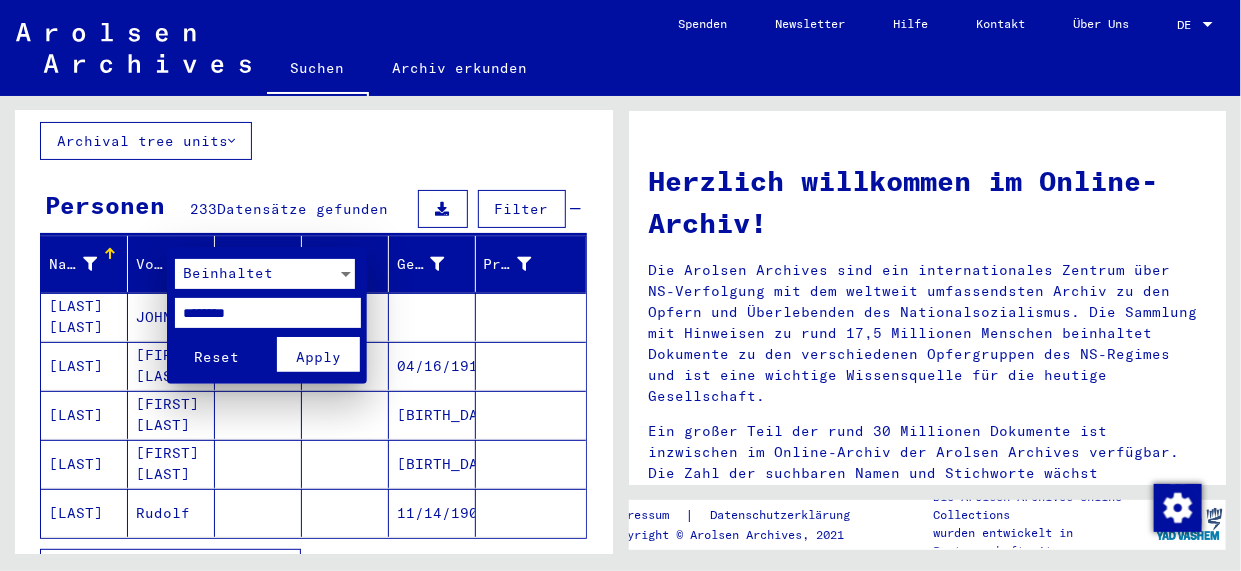 type on "********" 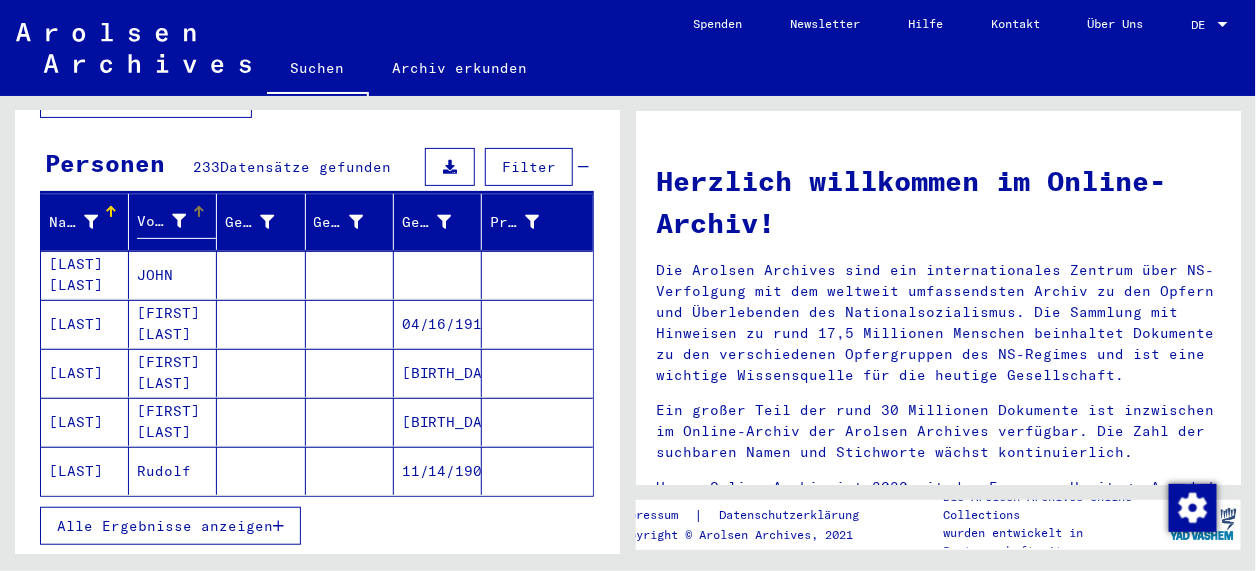 scroll, scrollTop: 333, scrollLeft: 0, axis: vertical 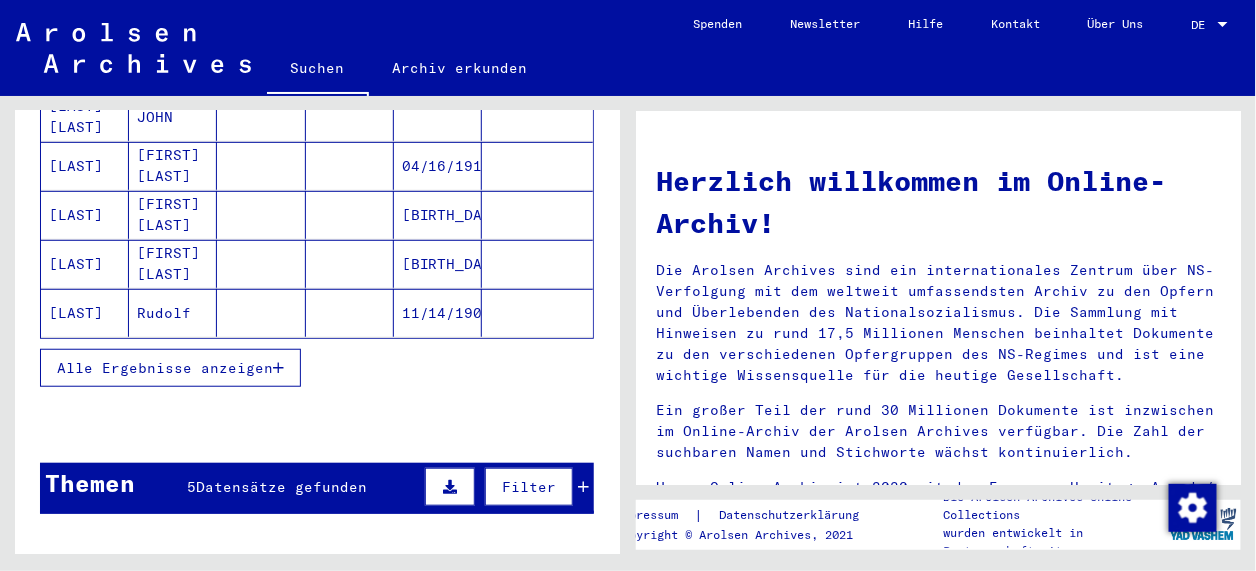 click on "Alle Ergebnisse anzeigen" at bounding box center [165, 368] 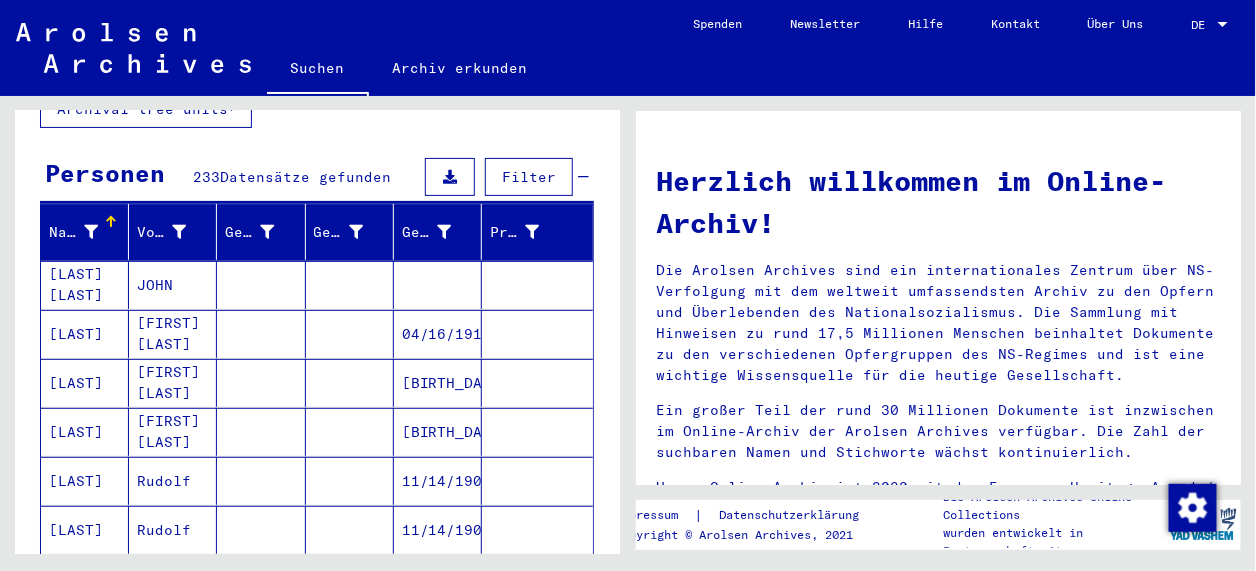scroll, scrollTop: 133, scrollLeft: 0, axis: vertical 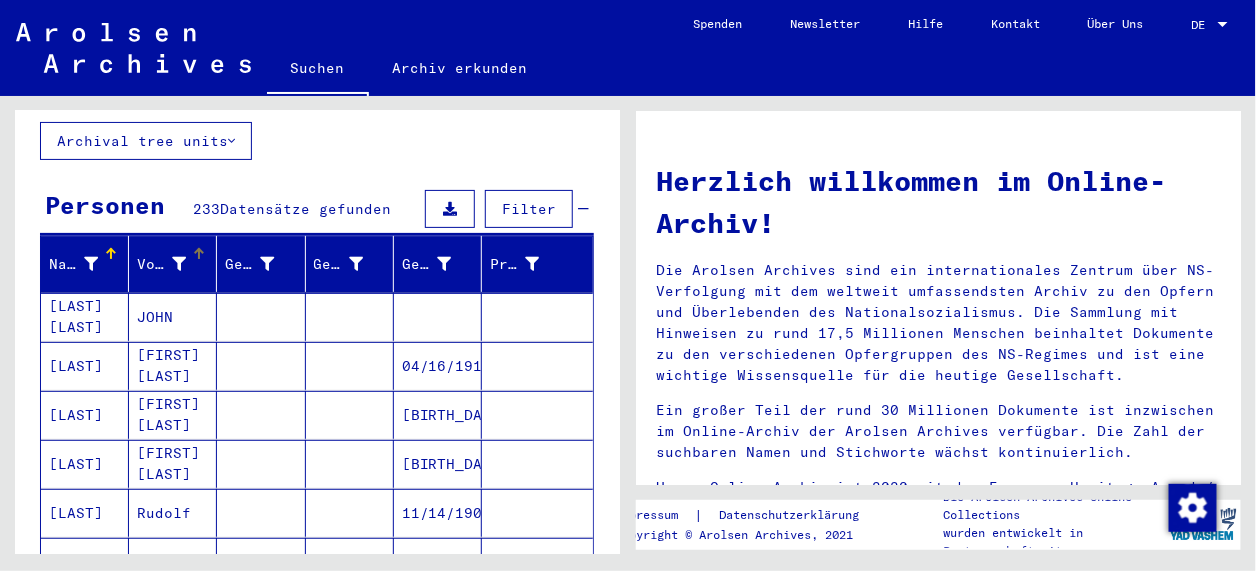 click on "Vorname" at bounding box center (161, 264) 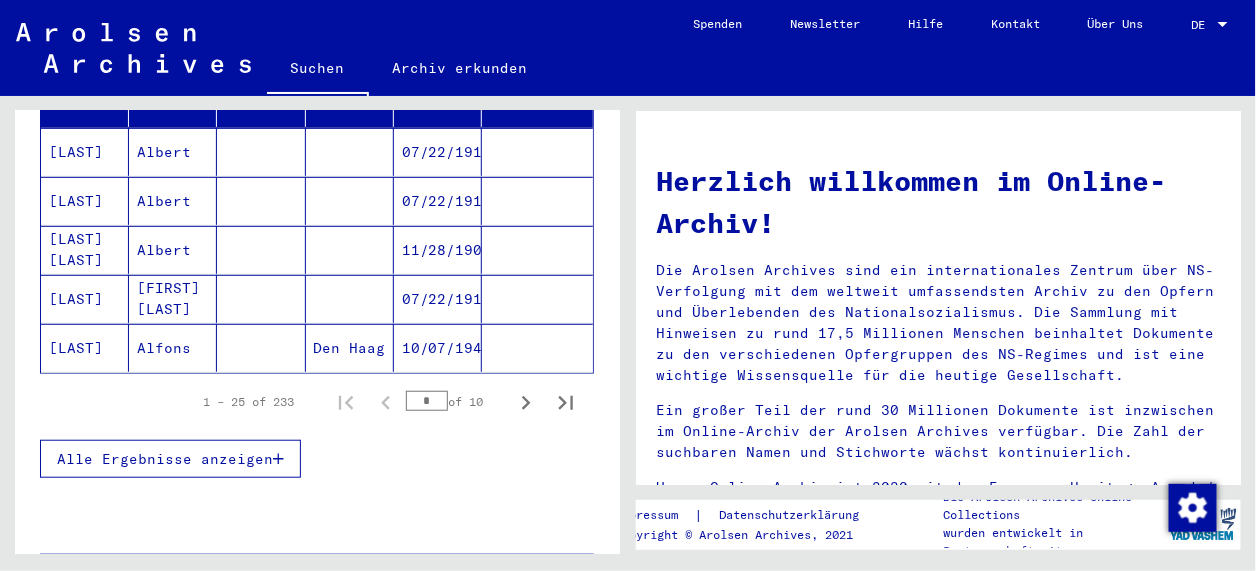 scroll, scrollTop: 333, scrollLeft: 0, axis: vertical 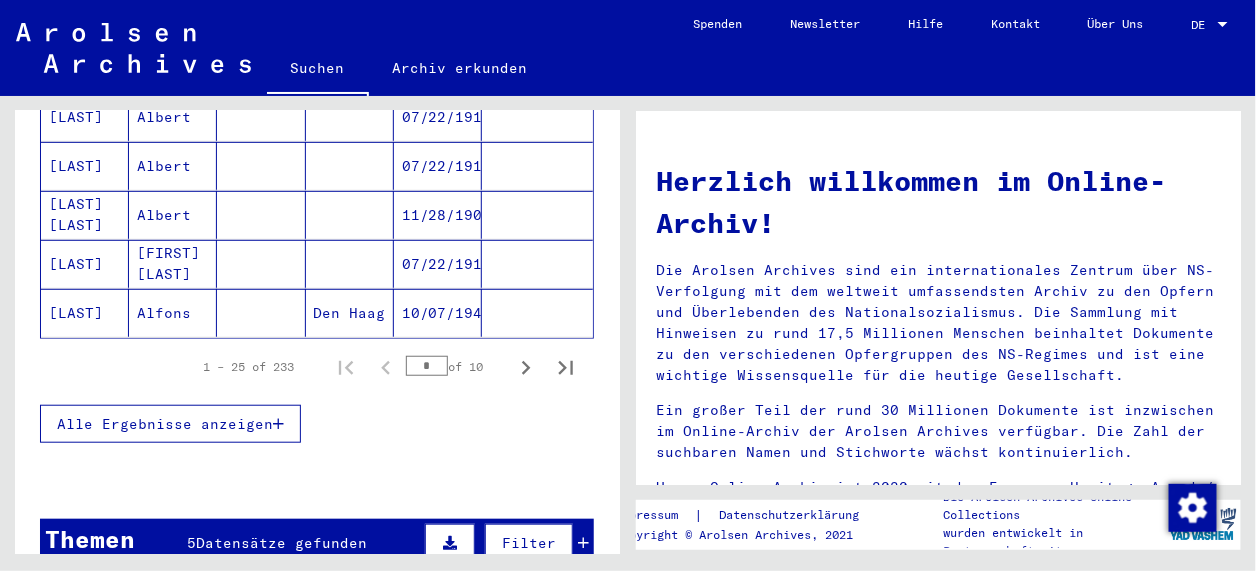 click on "Alle Ergebnisse anzeigen" at bounding box center (165, 424) 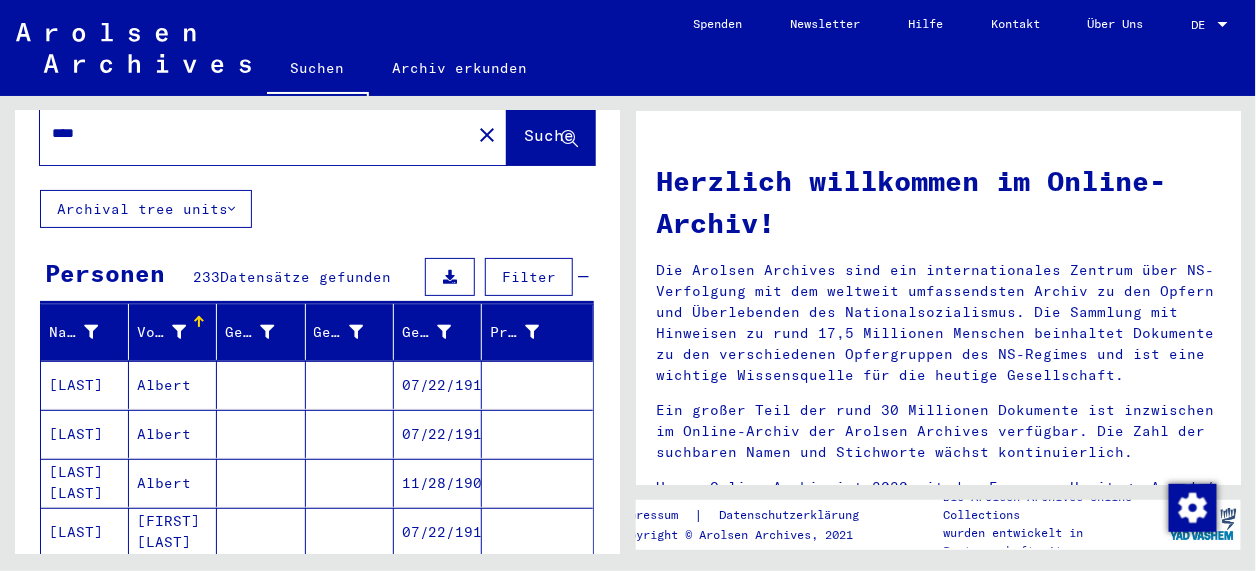 scroll, scrollTop: 0, scrollLeft: 0, axis: both 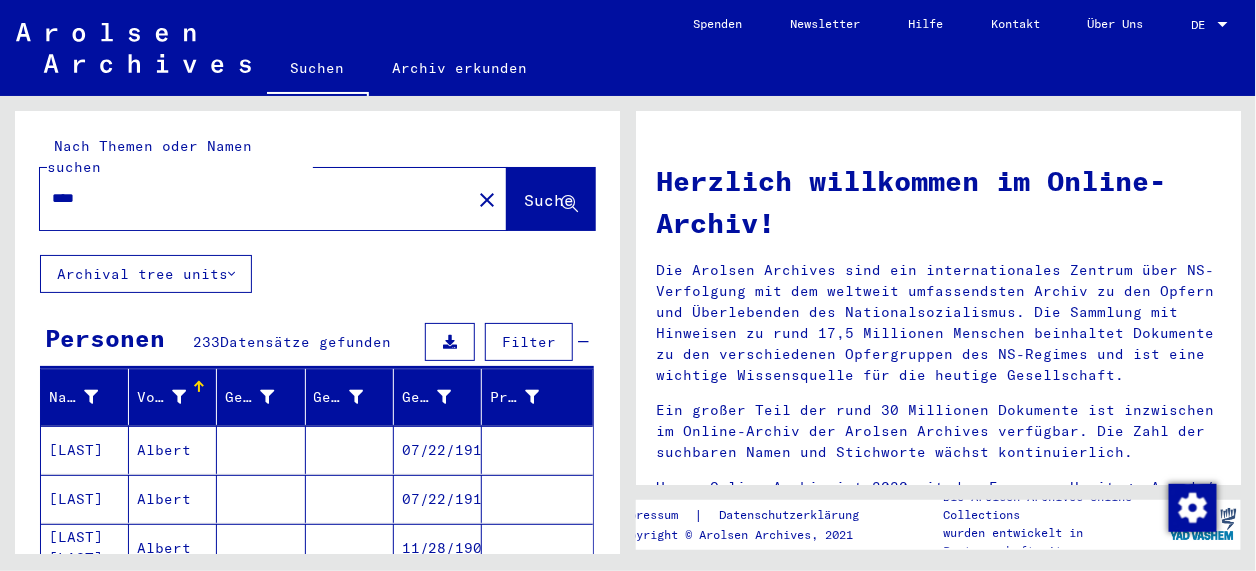 drag, startPoint x: 160, startPoint y: 176, endPoint x: 0, endPoint y: 157, distance: 161.12418 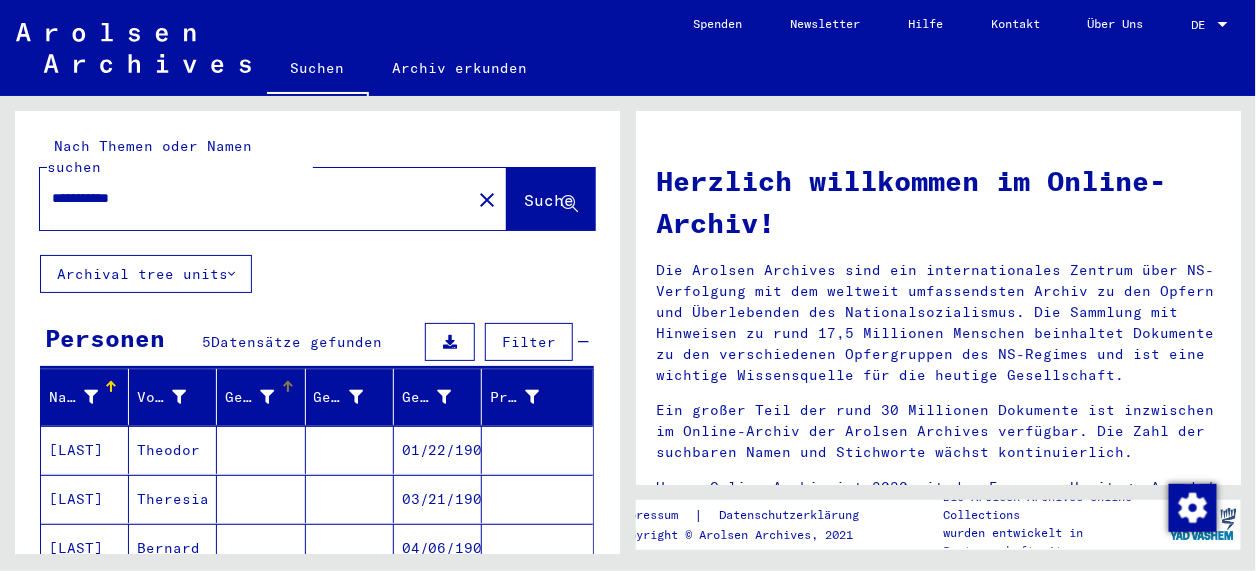 scroll, scrollTop: 66, scrollLeft: 0, axis: vertical 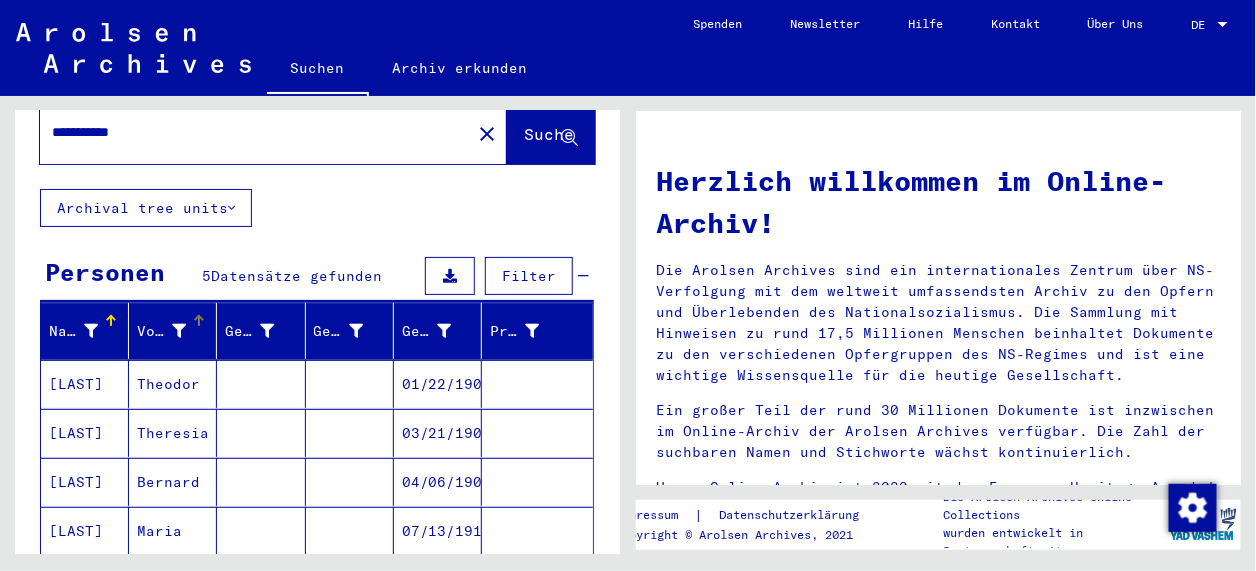 click at bounding box center [202, 318] 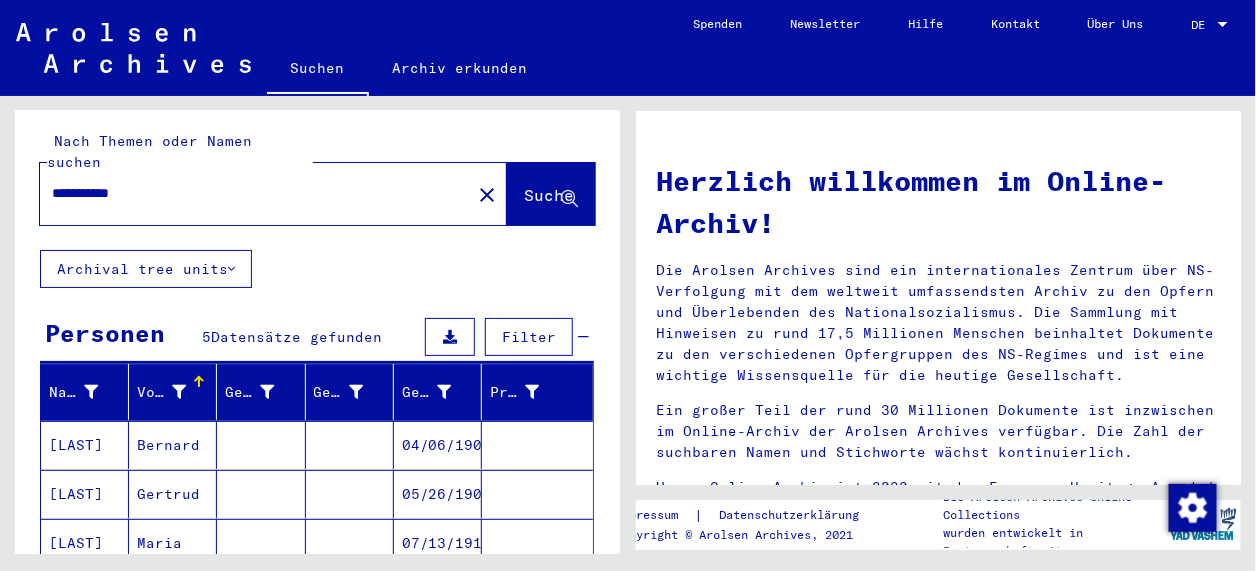 scroll, scrollTop: 0, scrollLeft: 0, axis: both 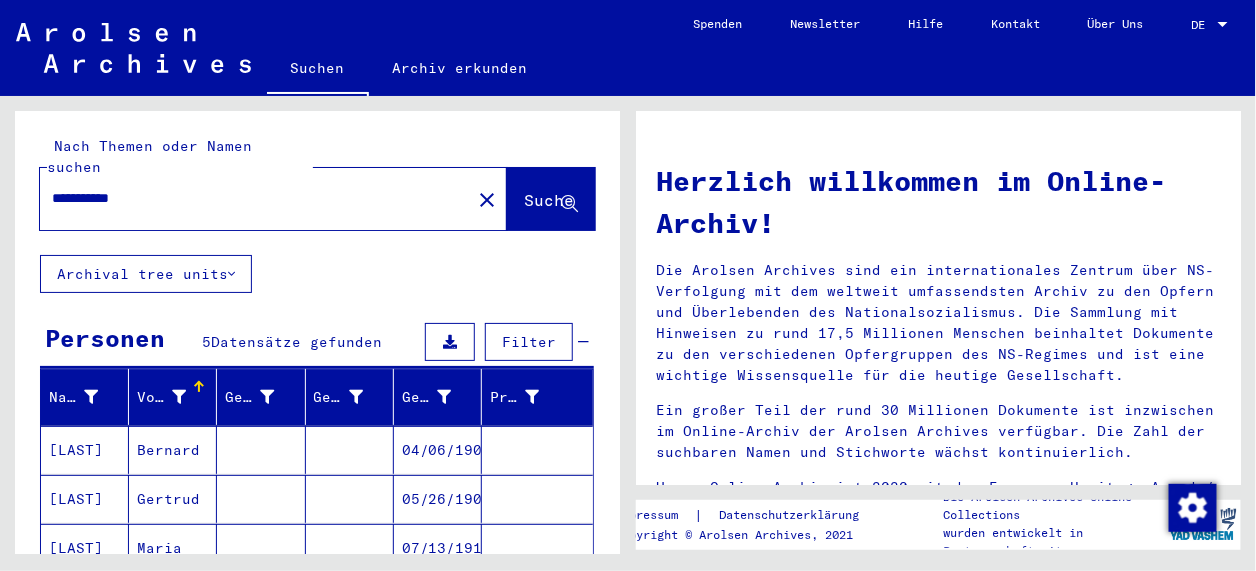 drag, startPoint x: 170, startPoint y: 179, endPoint x: -4, endPoint y: 190, distance: 174.34735 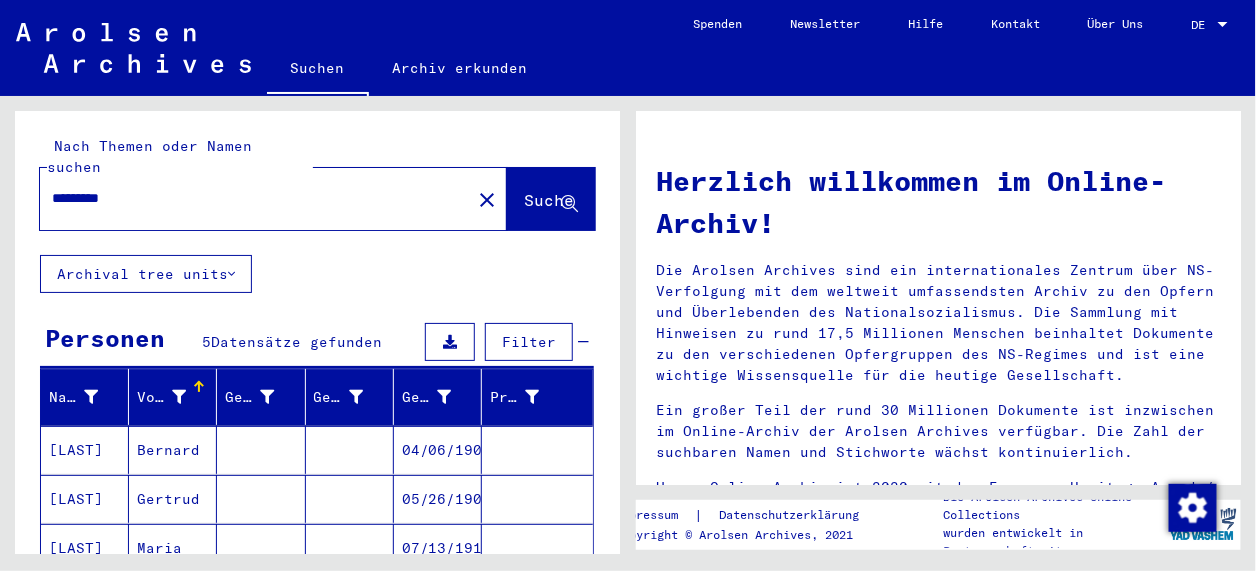type on "*********" 